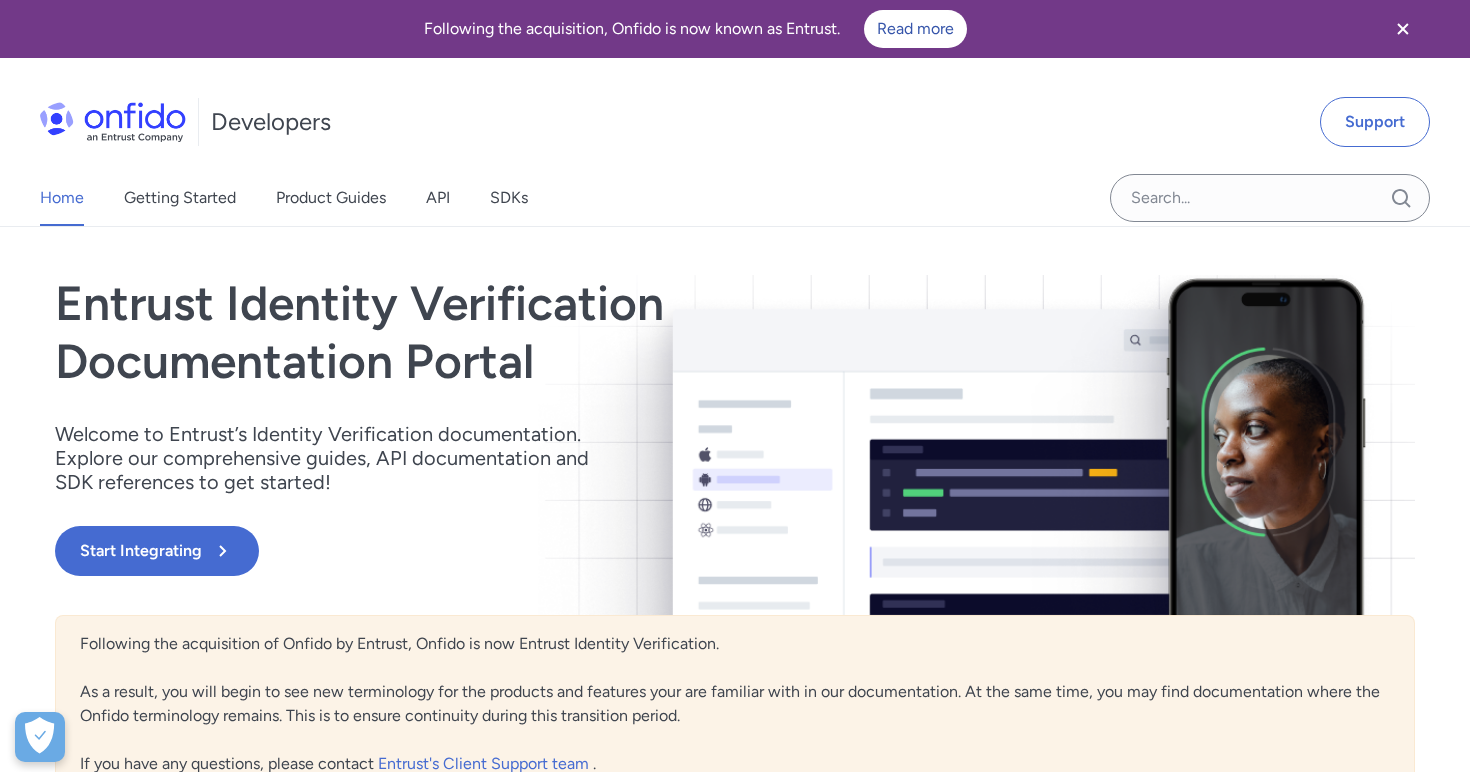 scroll, scrollTop: 0, scrollLeft: 0, axis: both 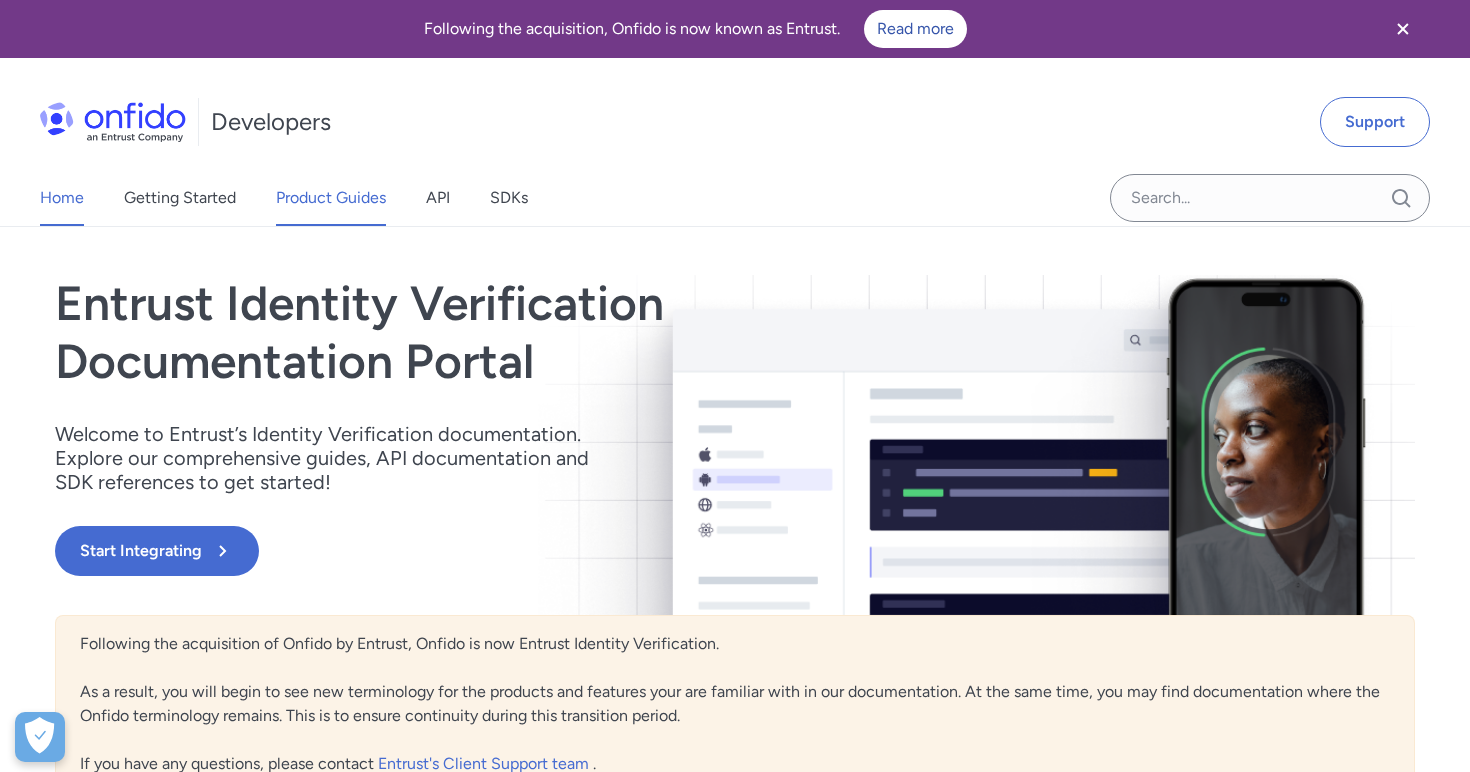 click on "Product Guides" at bounding box center (331, 198) 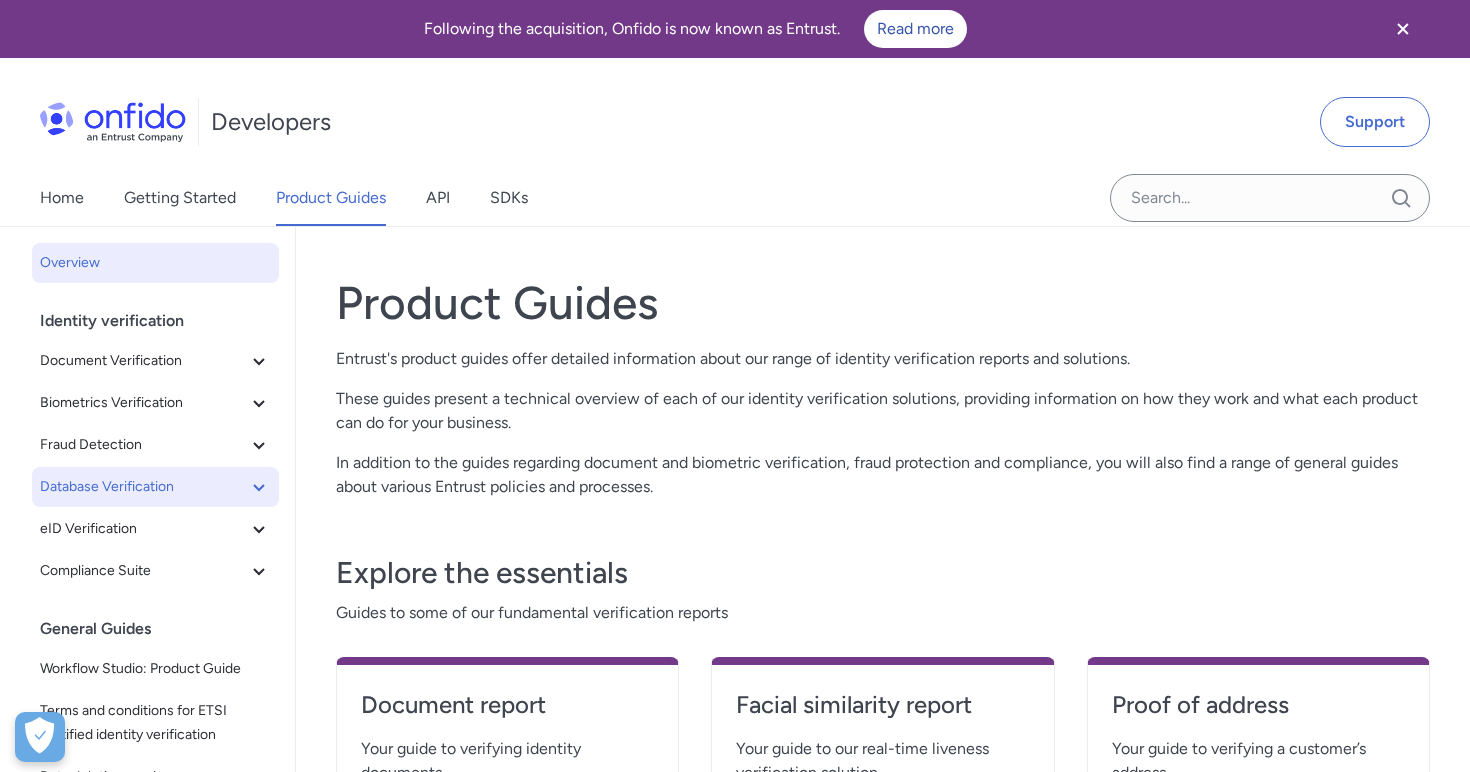 scroll, scrollTop: 0, scrollLeft: 0, axis: both 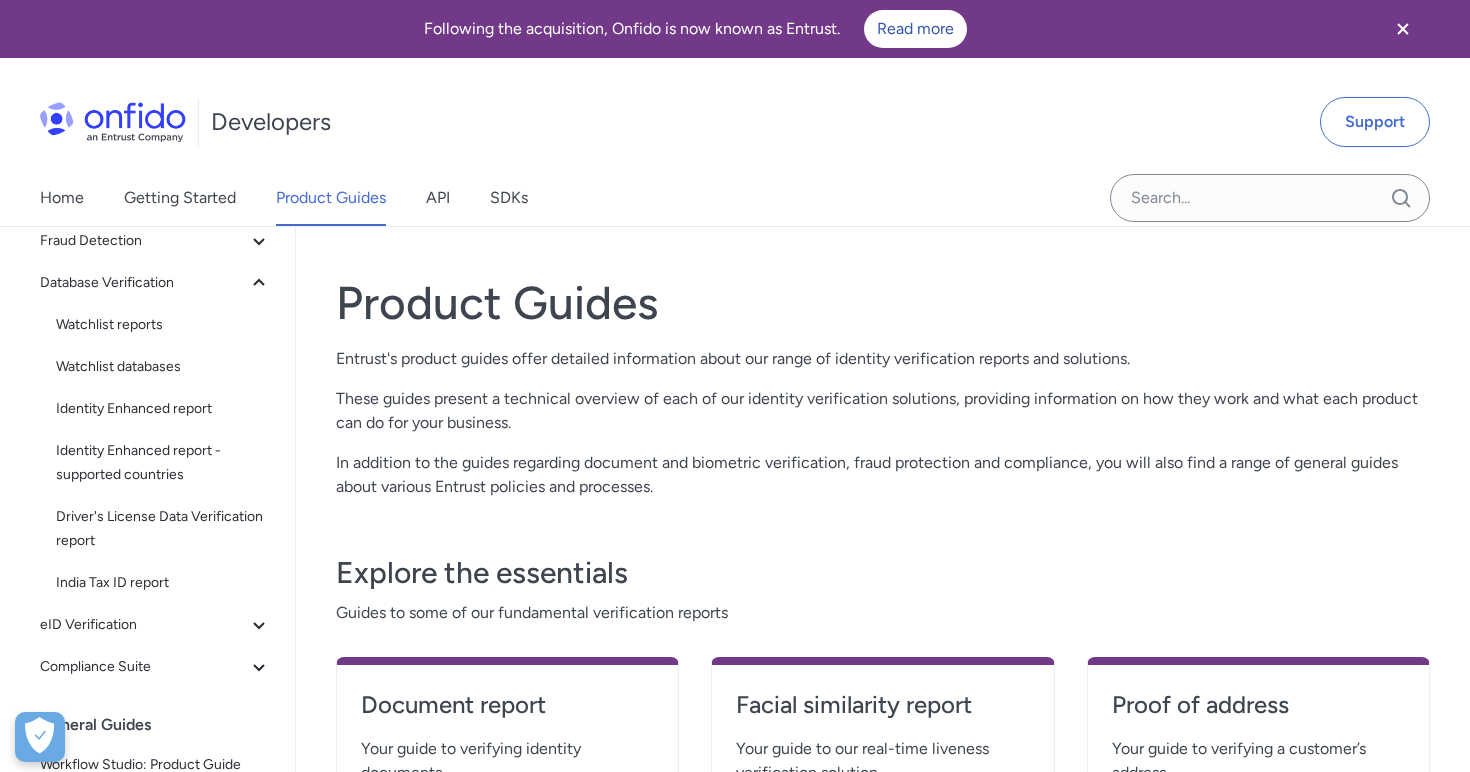 click on "Watchlist reports" at bounding box center [171, 326] 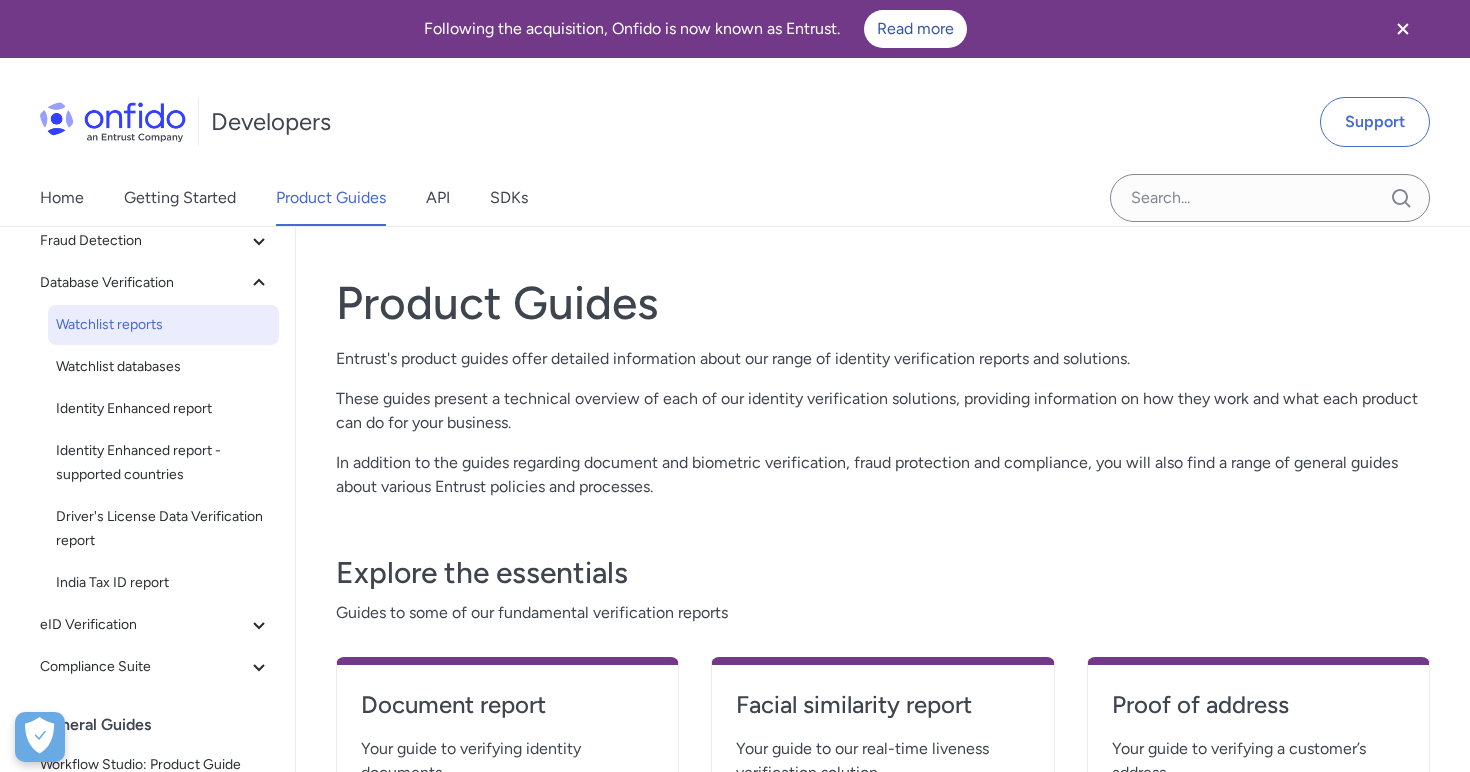 click on "Watchlist reports" at bounding box center (163, 325) 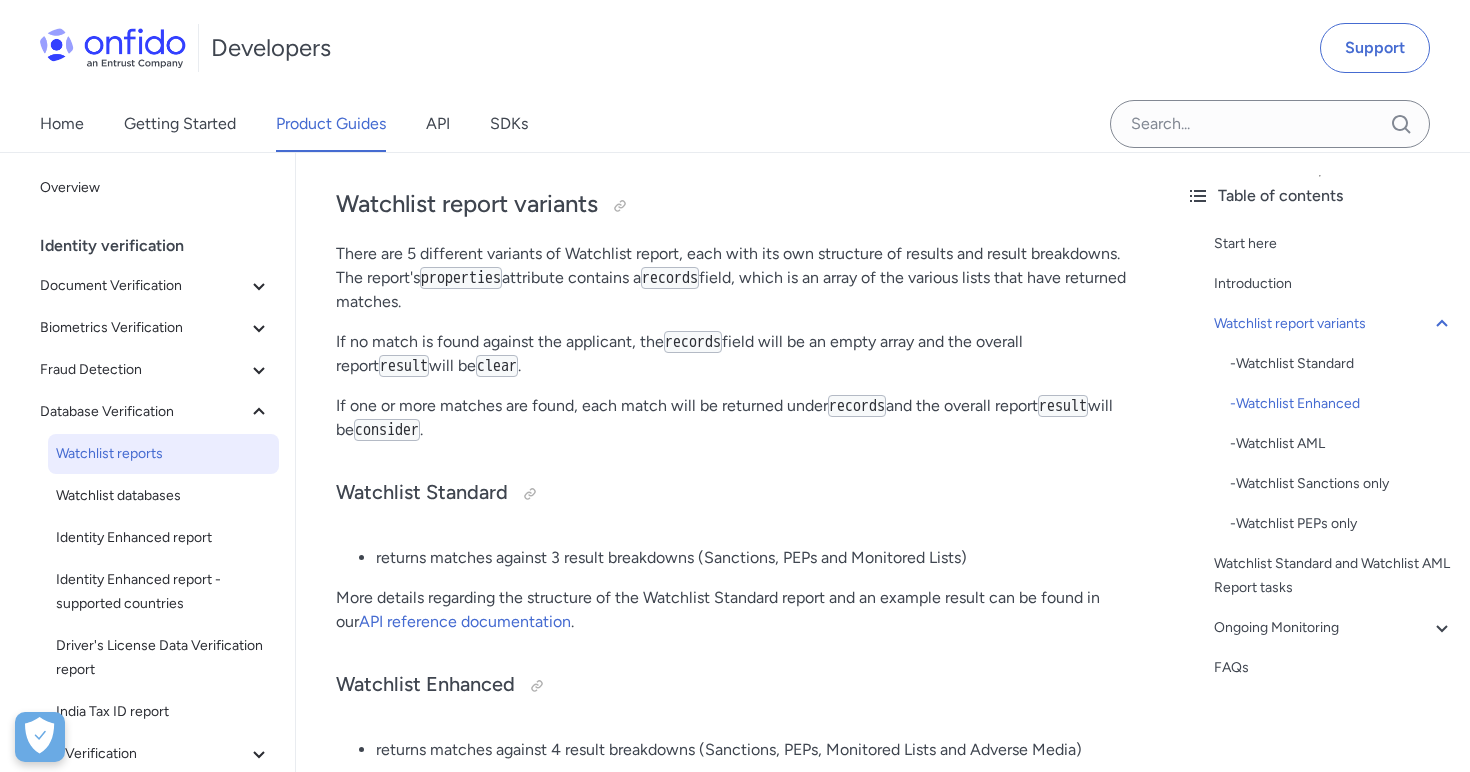 scroll, scrollTop: 532, scrollLeft: 0, axis: vertical 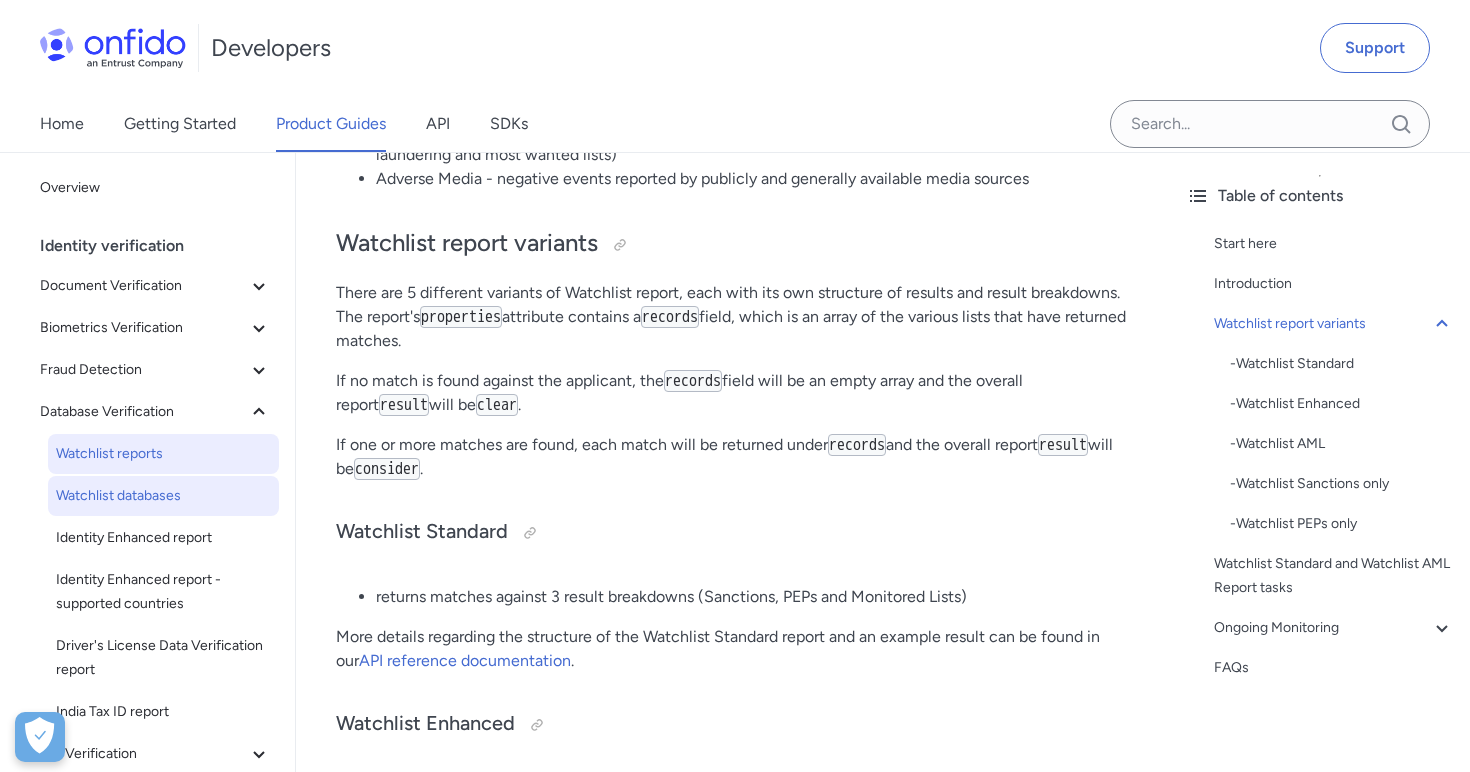 click on "Watchlist databases" at bounding box center (163, 496) 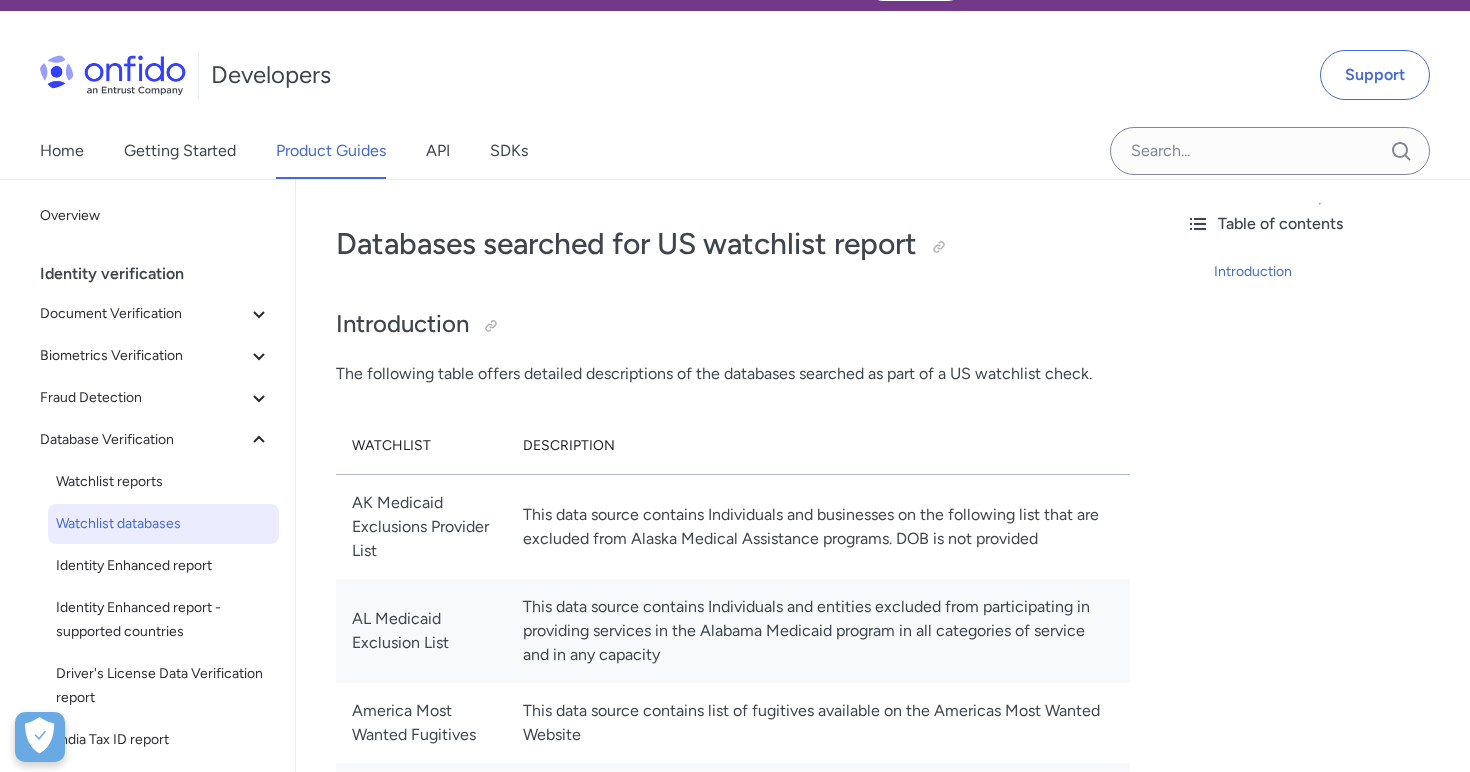 scroll, scrollTop: 71, scrollLeft: 0, axis: vertical 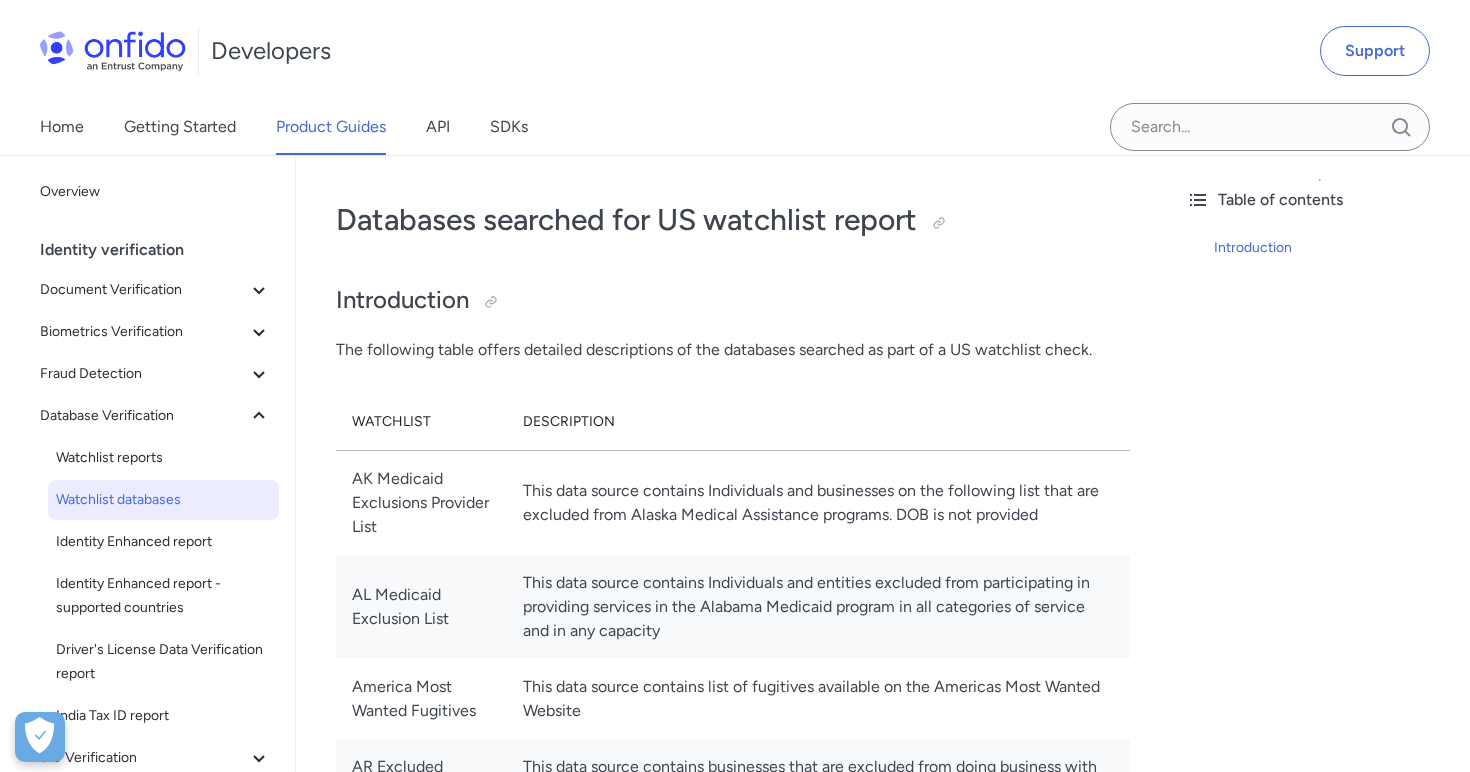 click on "Watchlist reports" at bounding box center [171, 459] 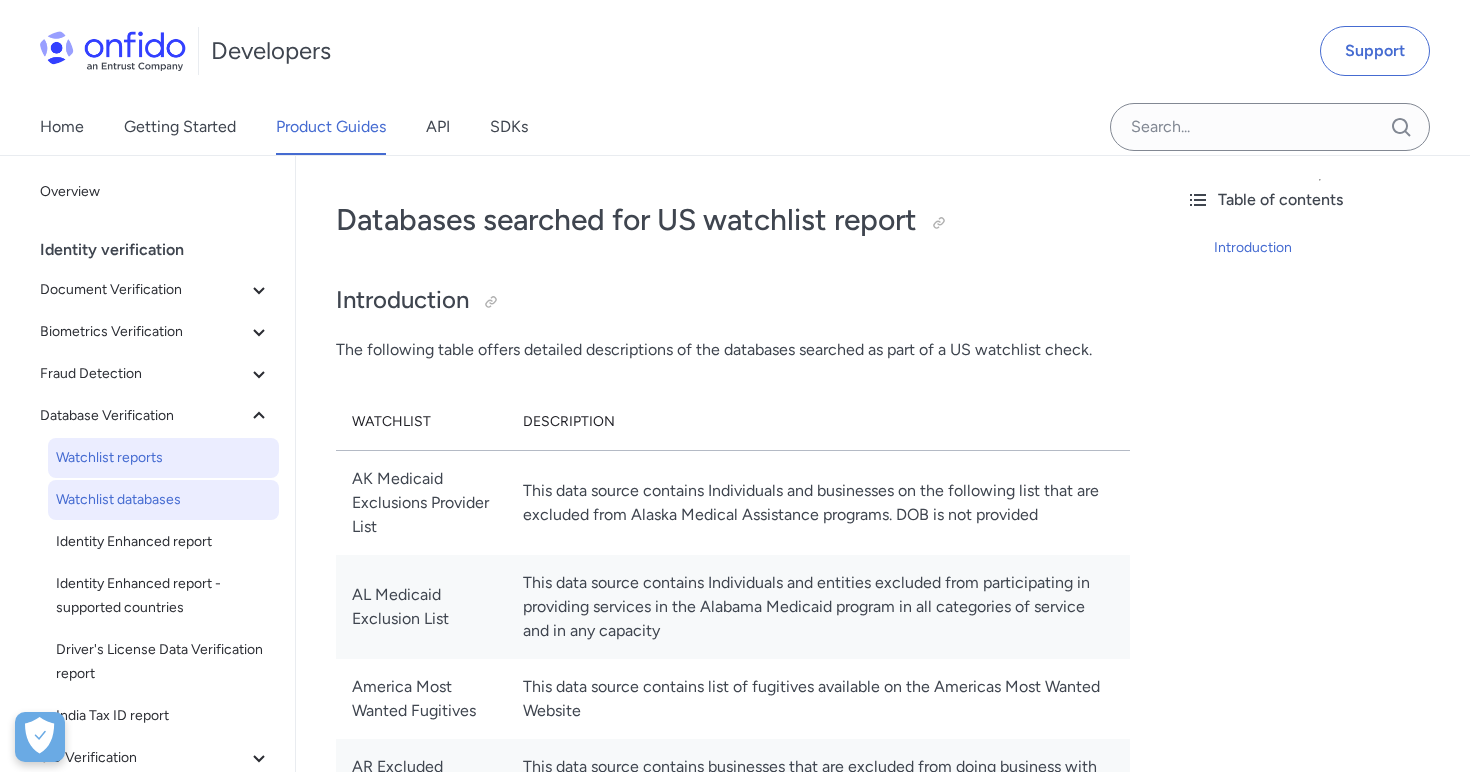 click on "Watchlist reports" at bounding box center [163, 458] 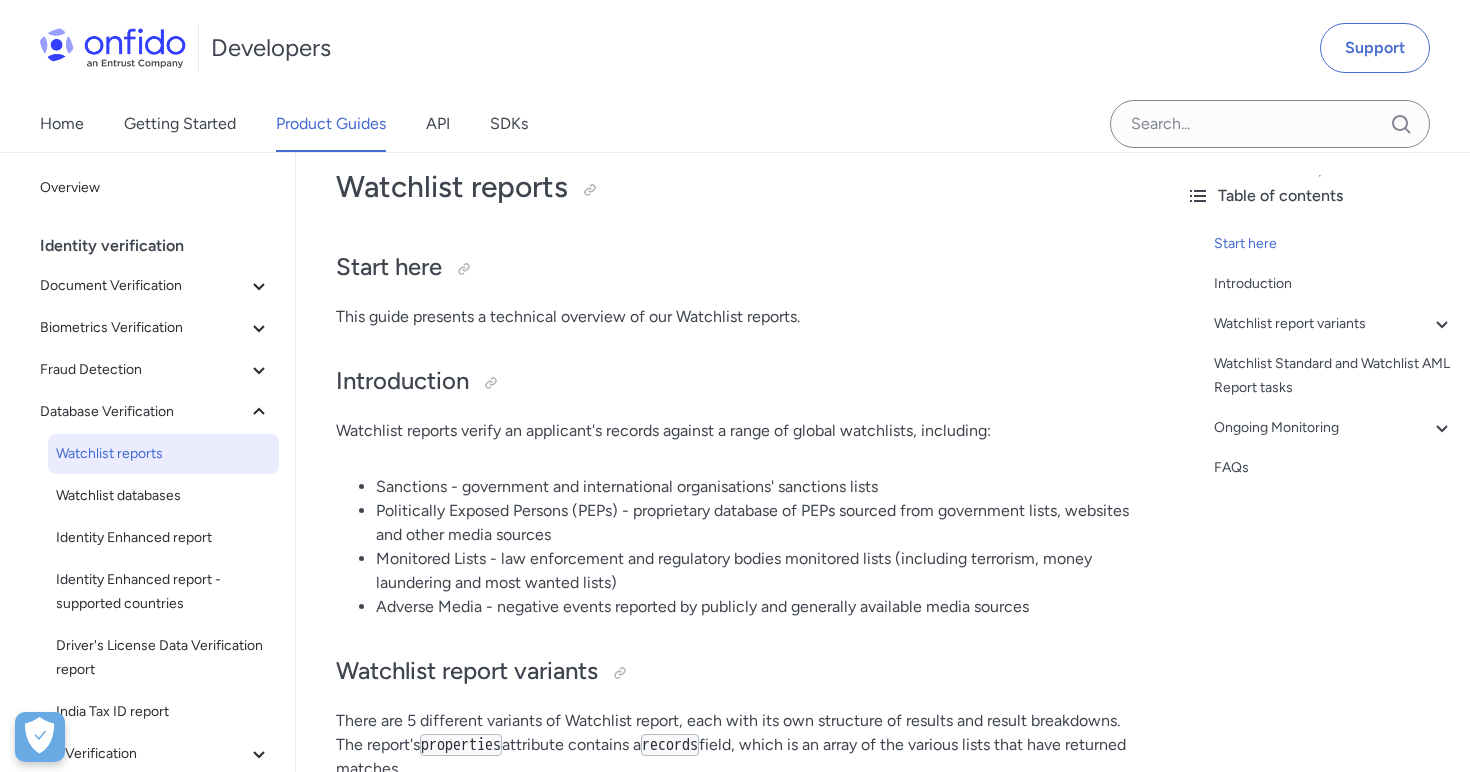 scroll, scrollTop: 0, scrollLeft: 0, axis: both 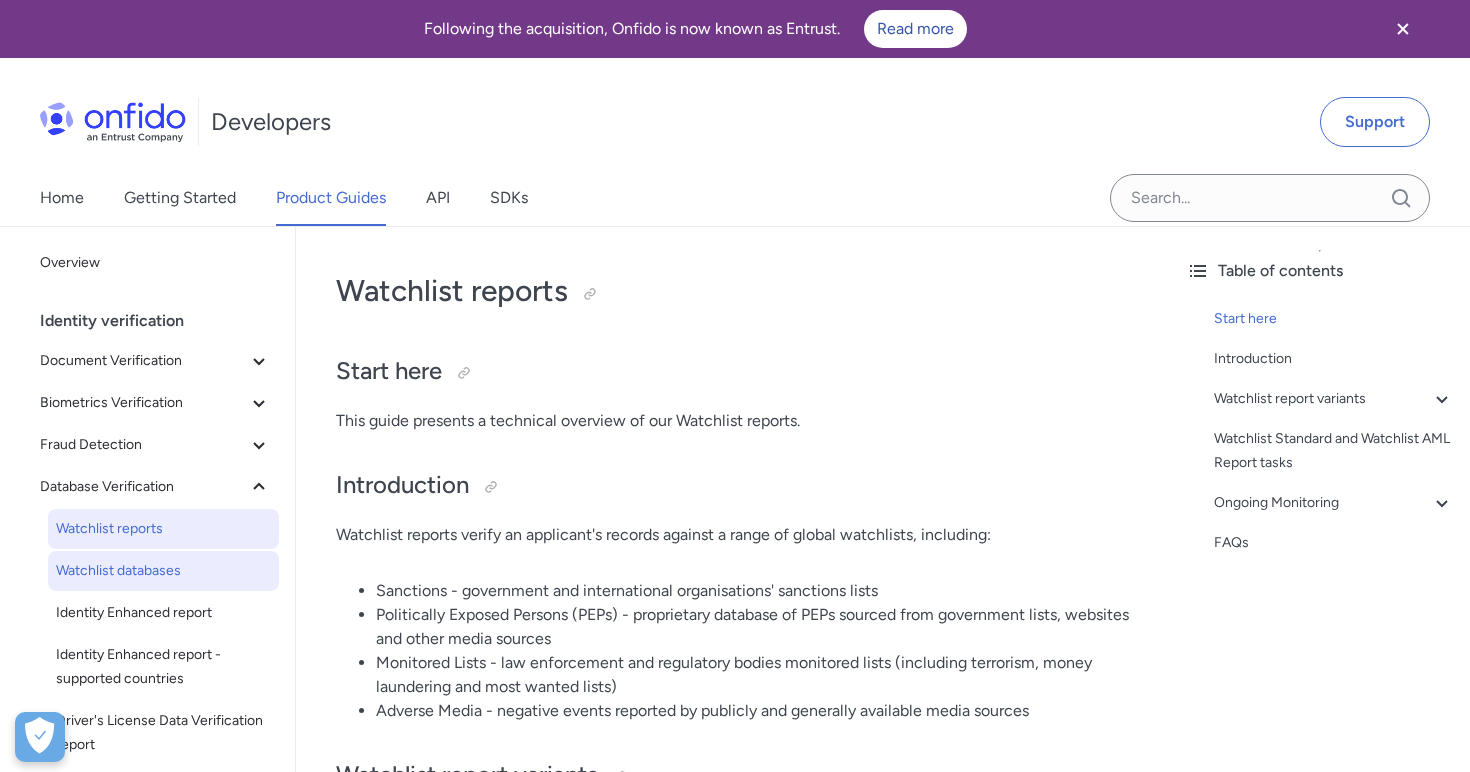 click on "Watchlist databases" at bounding box center (163, 571) 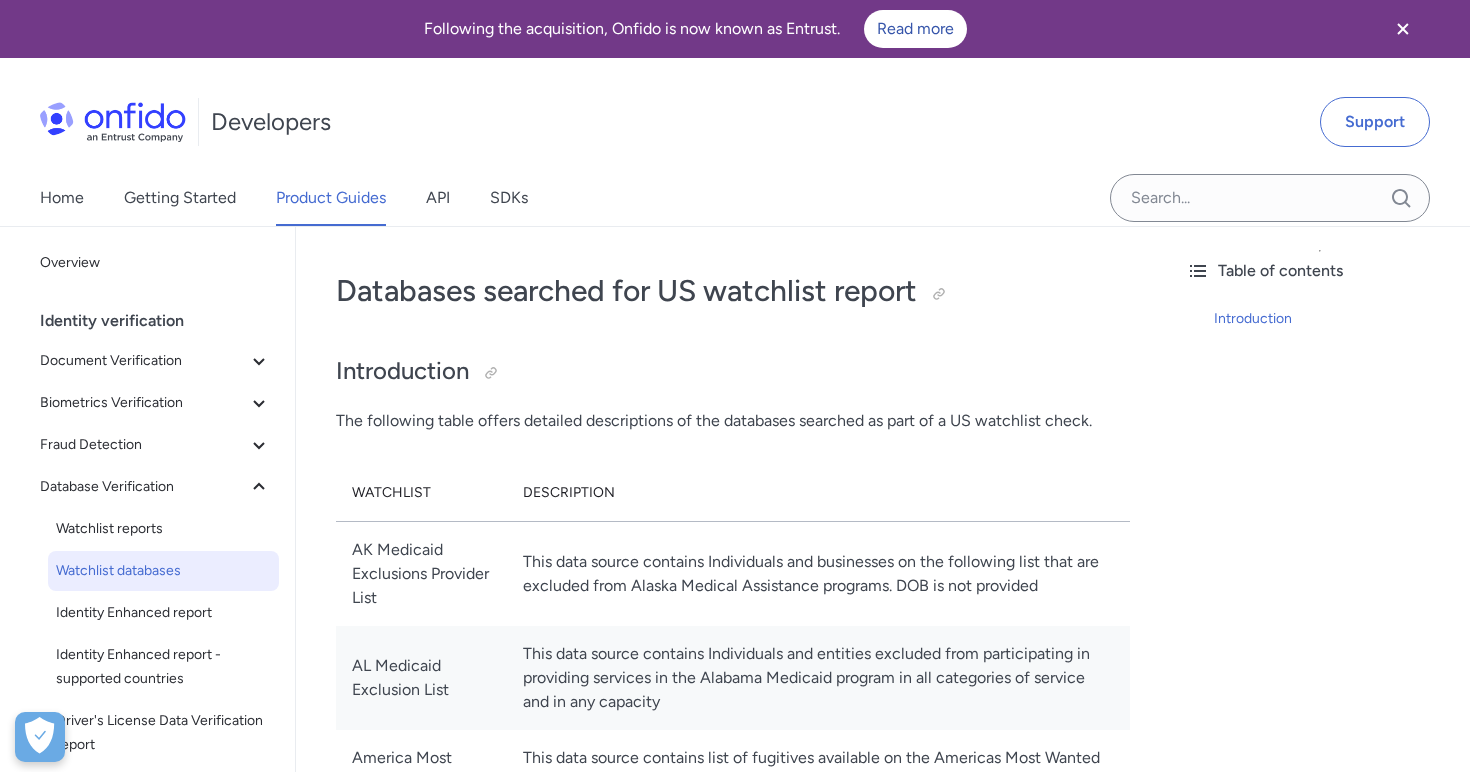 click on "This data source contains Individuals and businesses on the following list that are excluded from Alaska Medical Assistance programs. DOB is not provided" at bounding box center [818, 573] 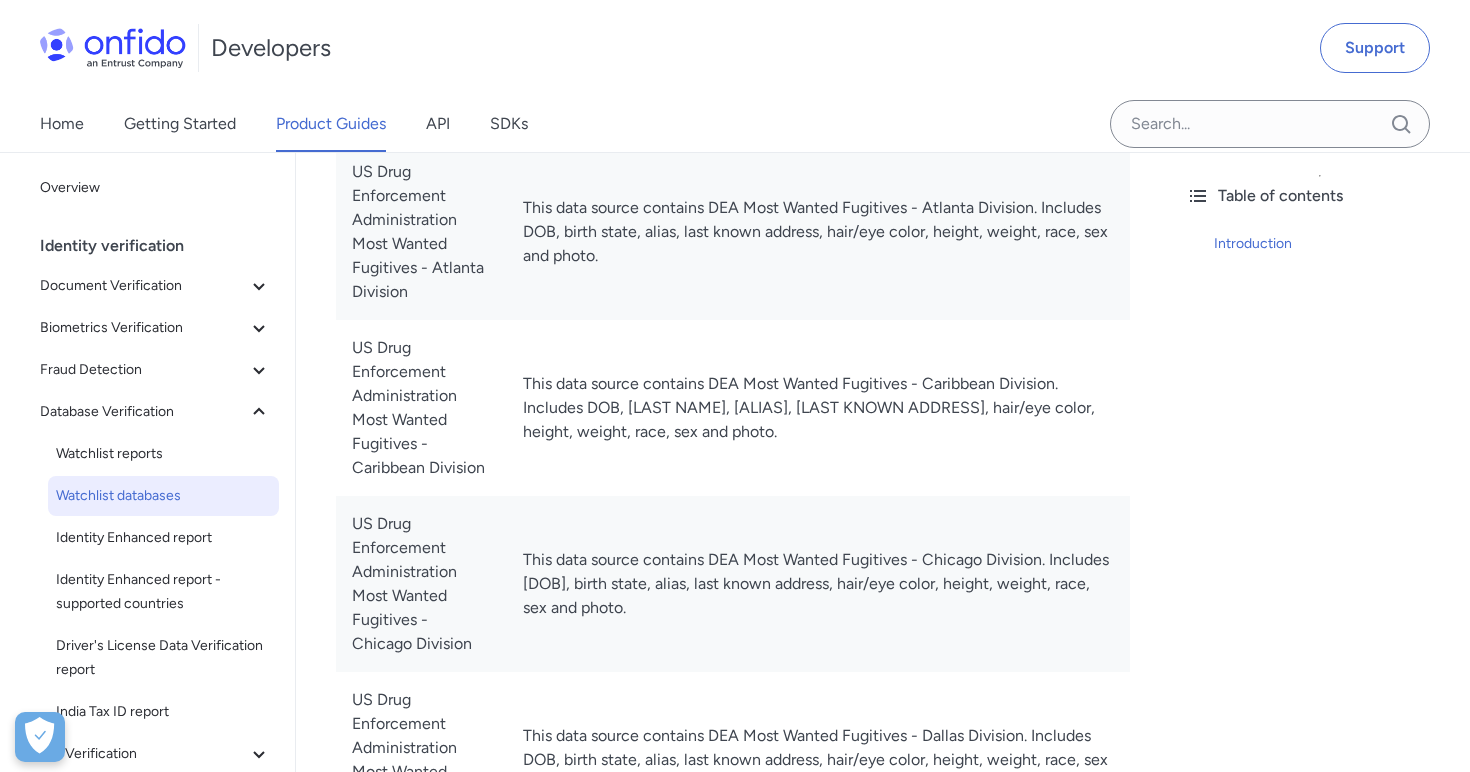 scroll, scrollTop: 16177, scrollLeft: 0, axis: vertical 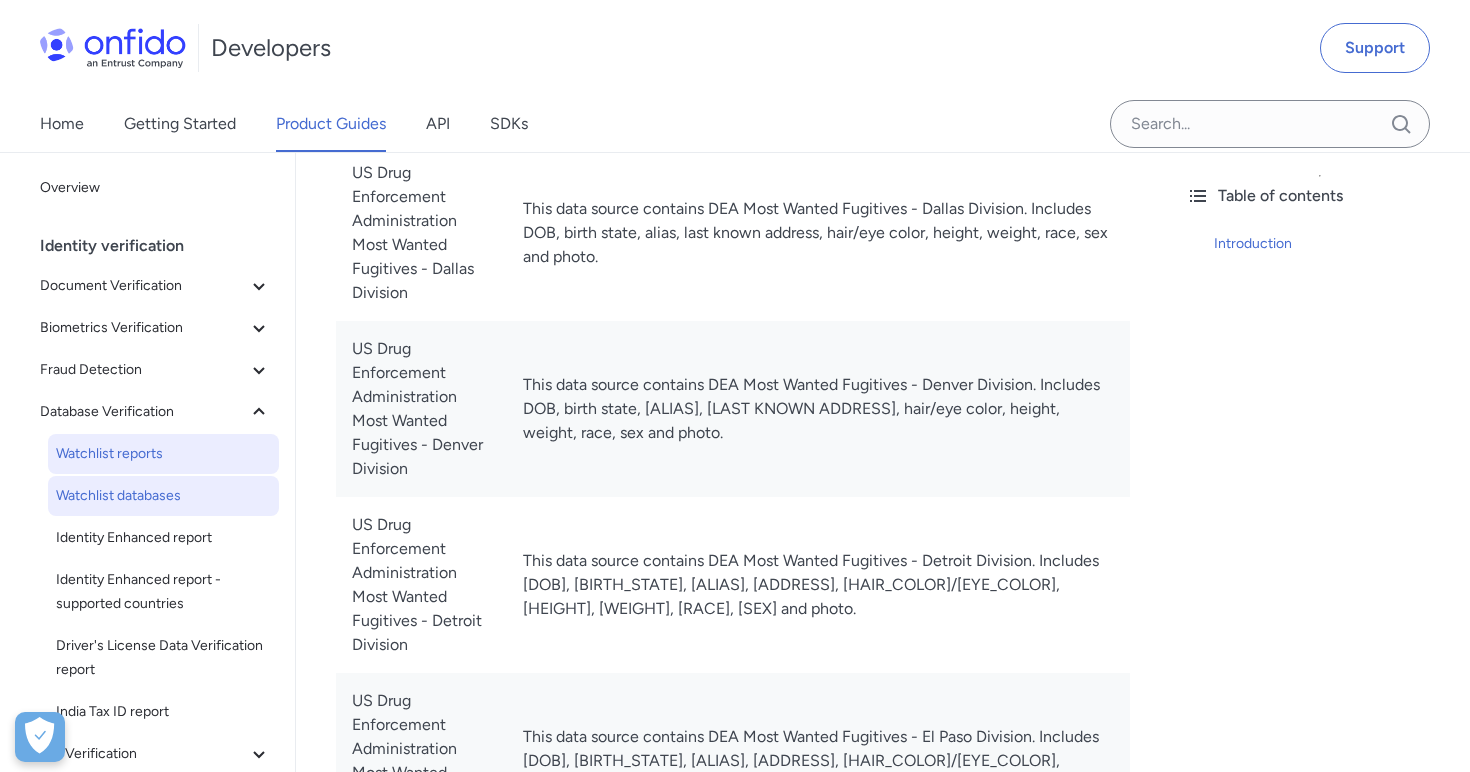 click on "Watchlist reports" at bounding box center [163, 454] 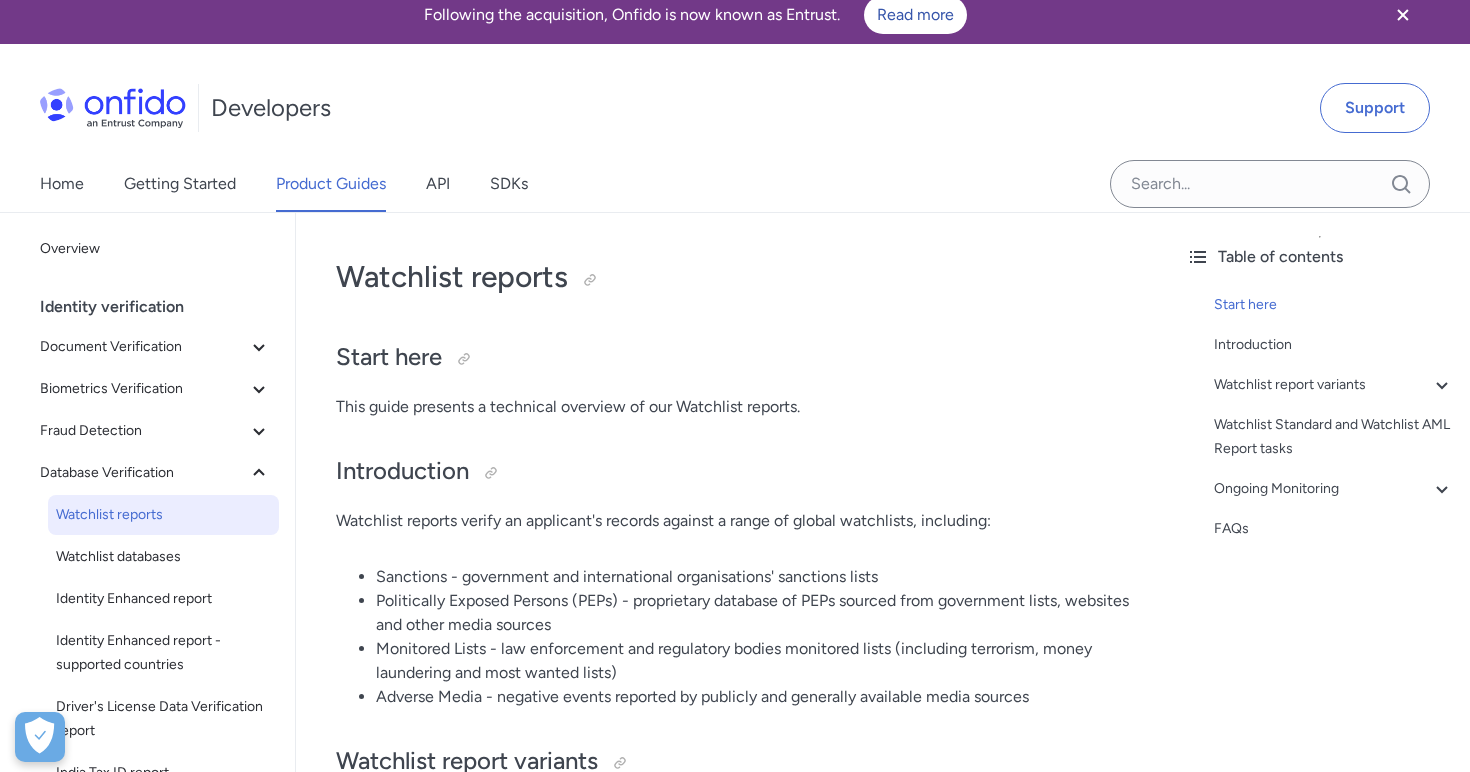 scroll, scrollTop: 0, scrollLeft: 0, axis: both 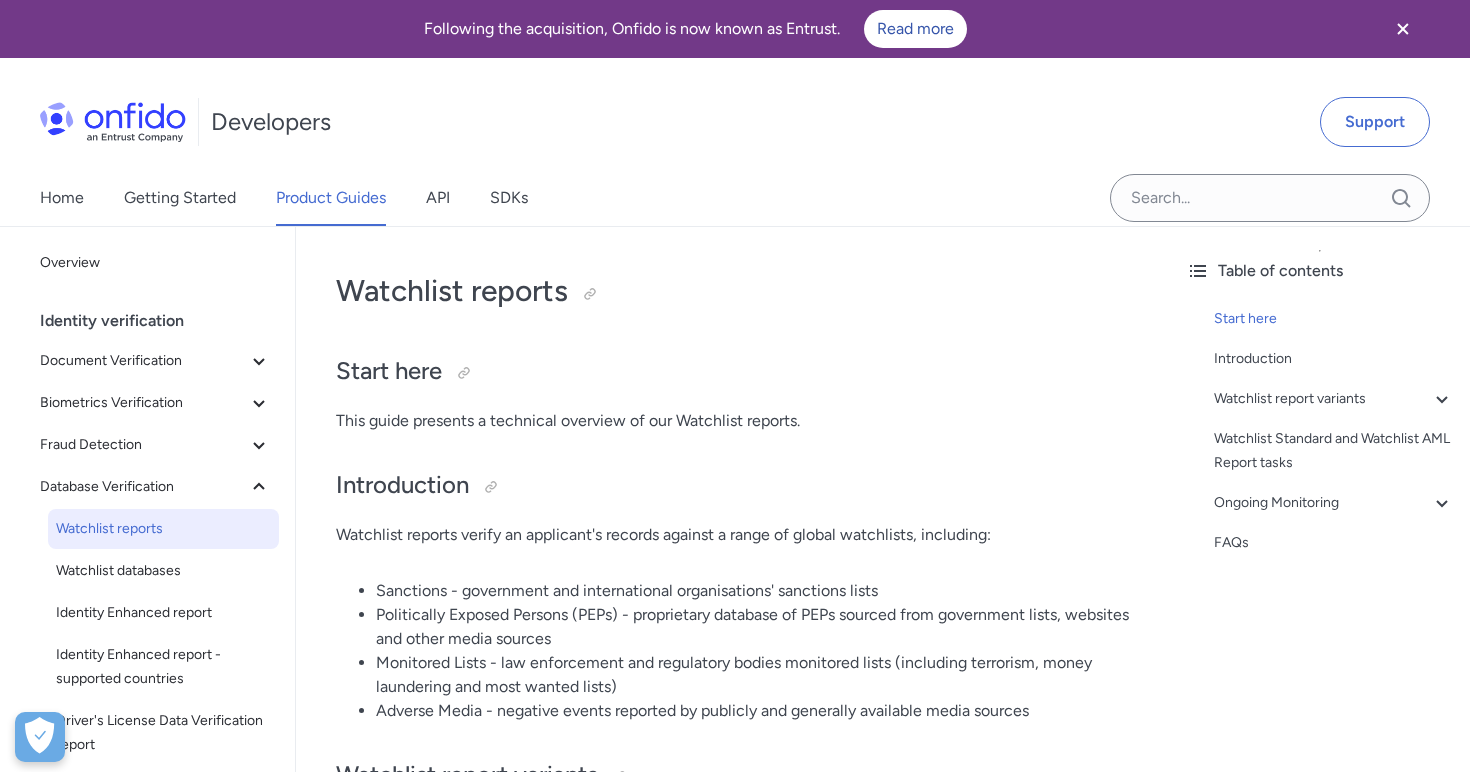 click on "Following the acquisition, Onfido is now known as Entrust. Read more" at bounding box center (735, 29) 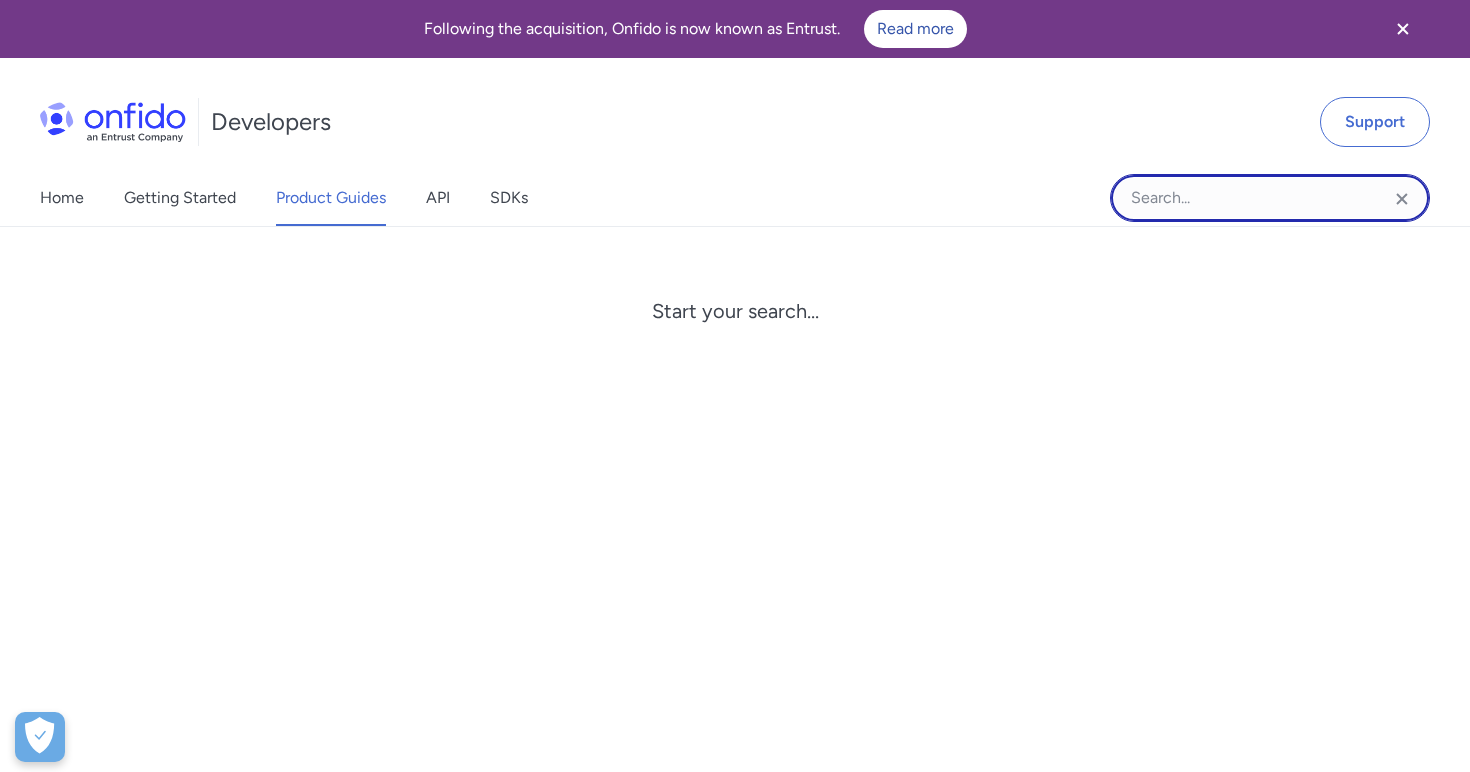 click at bounding box center (1270, 198) 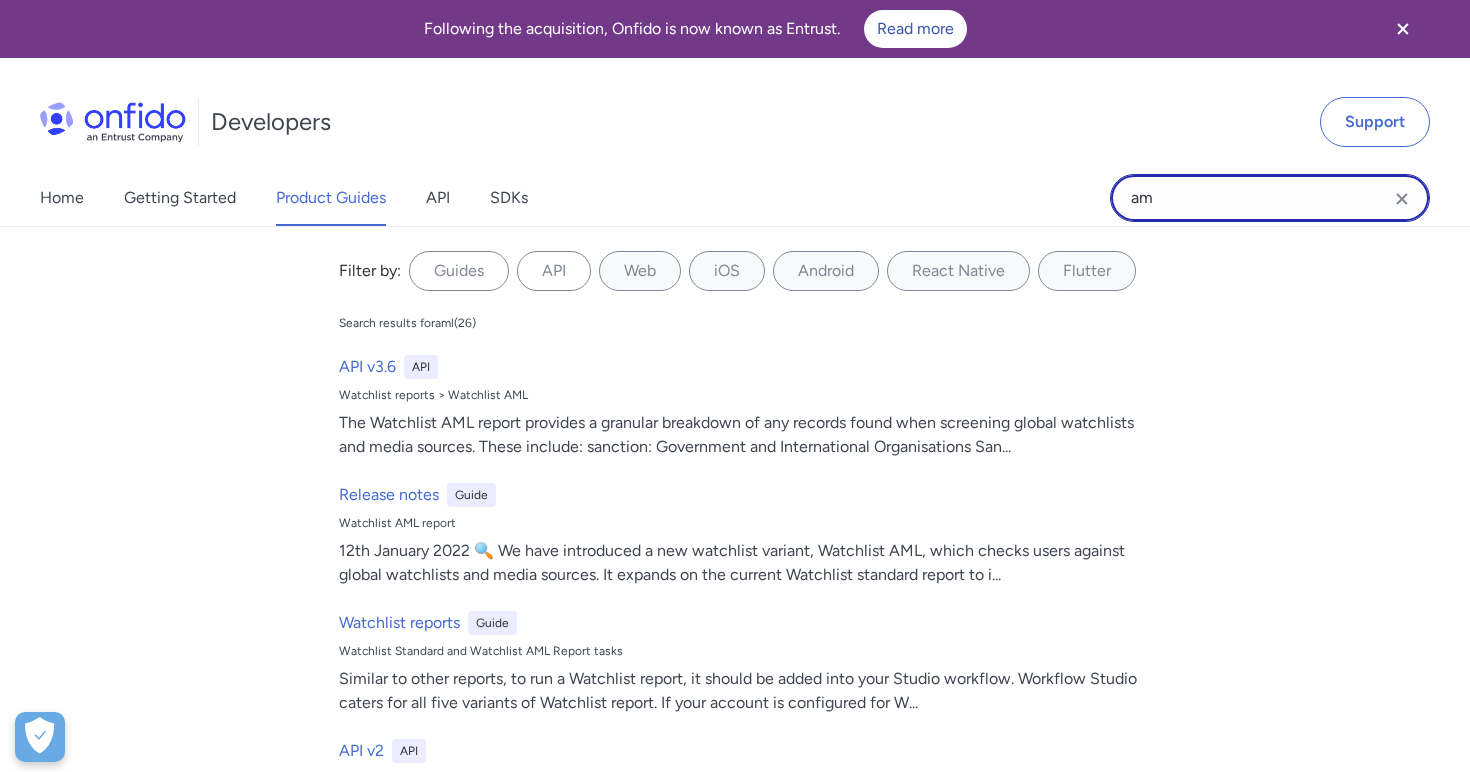 type on "a" 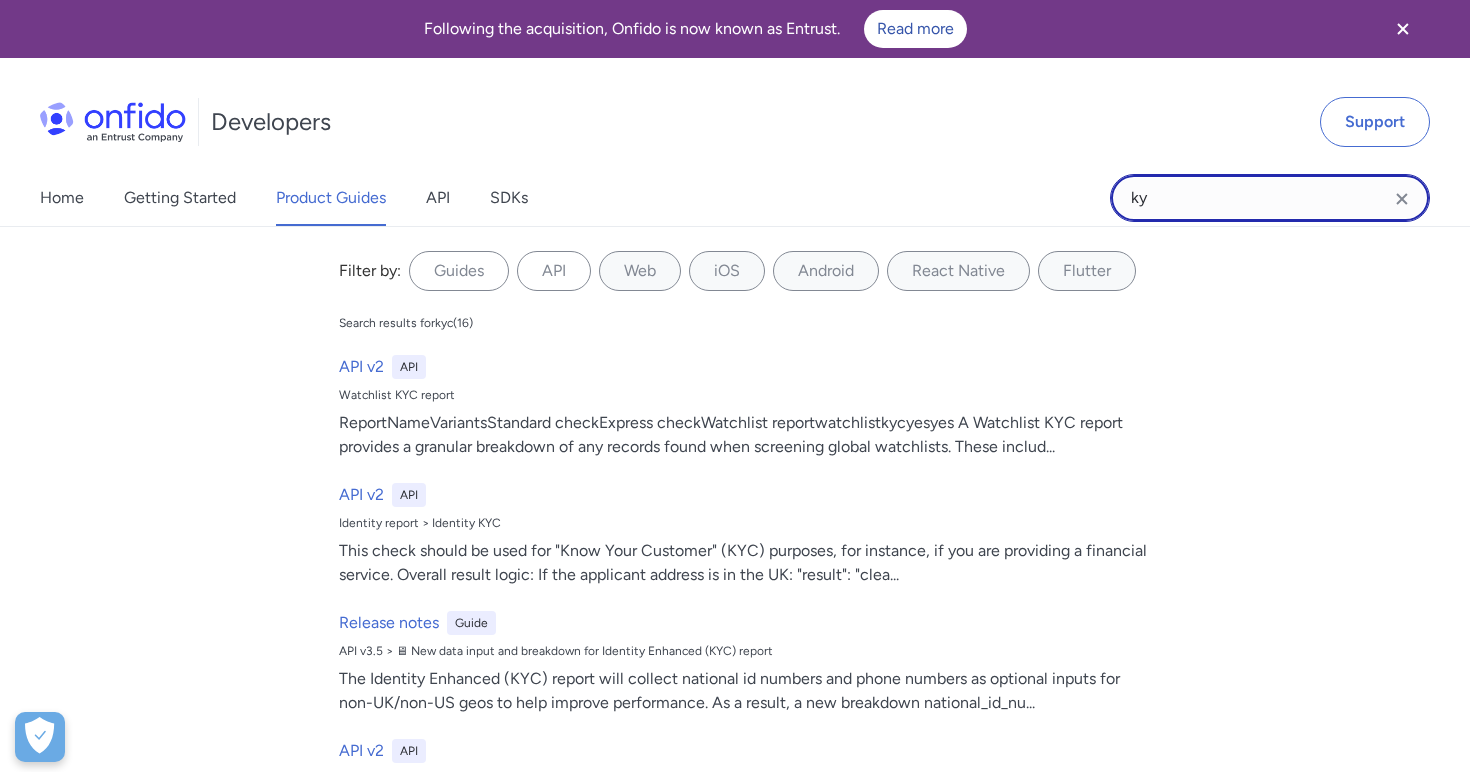 type on "k" 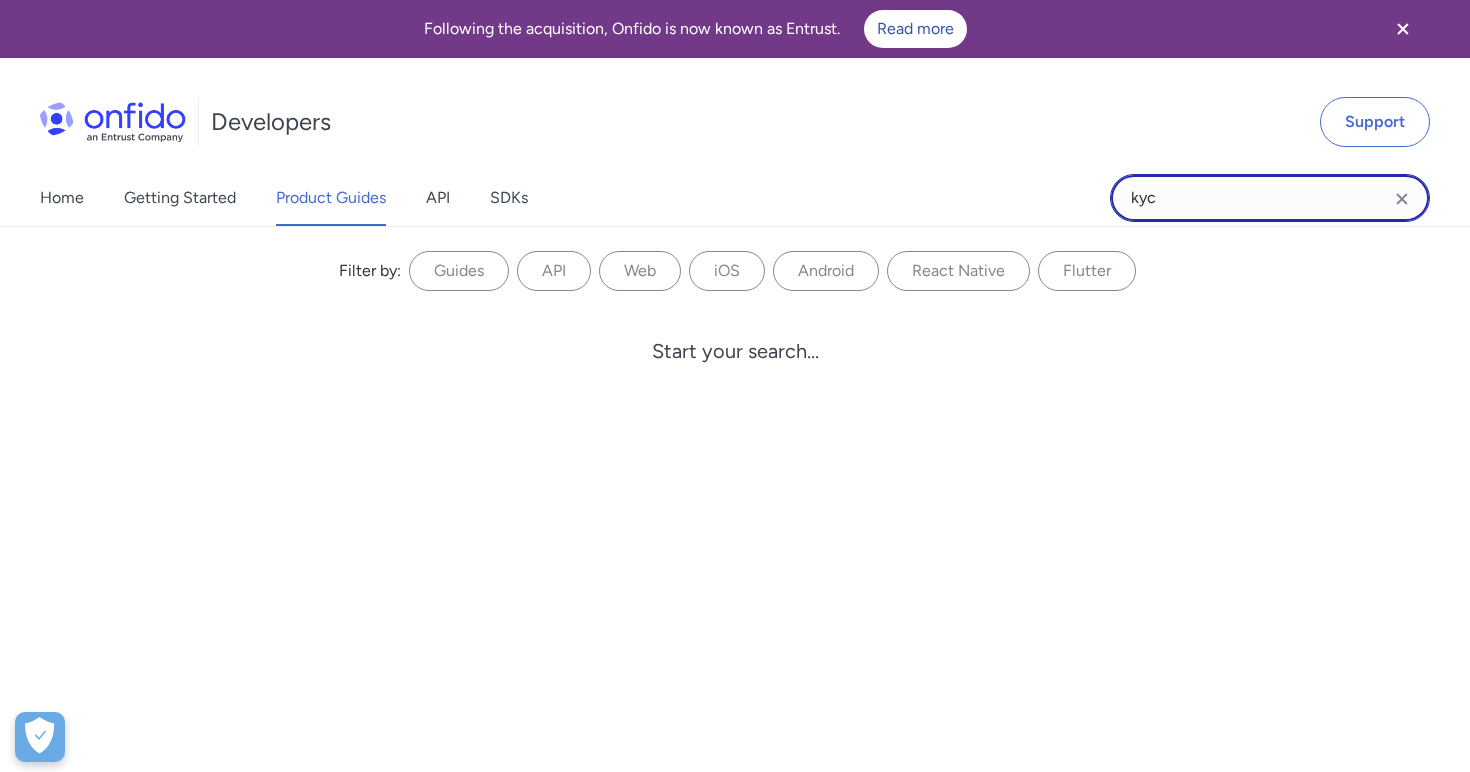 type on "kyc" 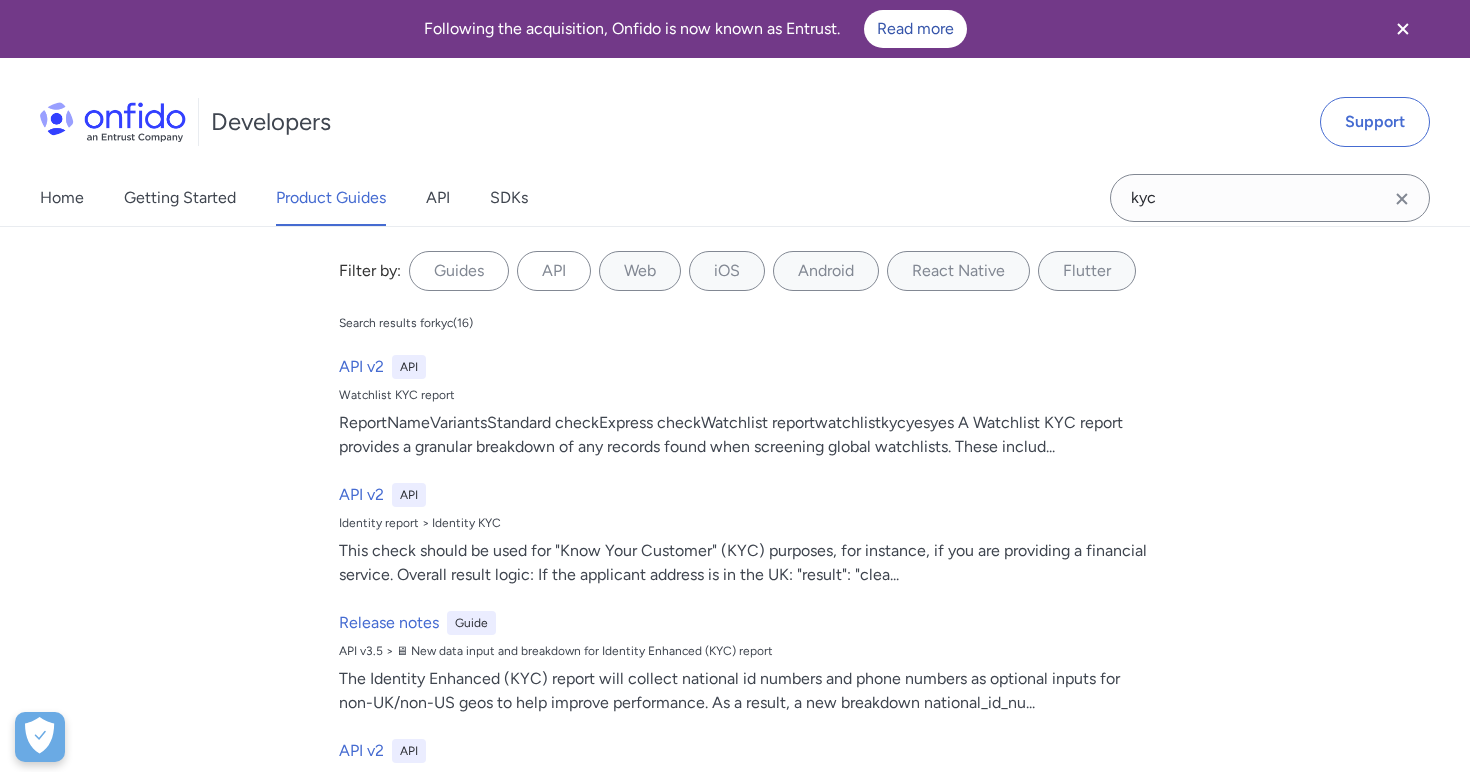 click on "Product Guides" at bounding box center [331, 198] 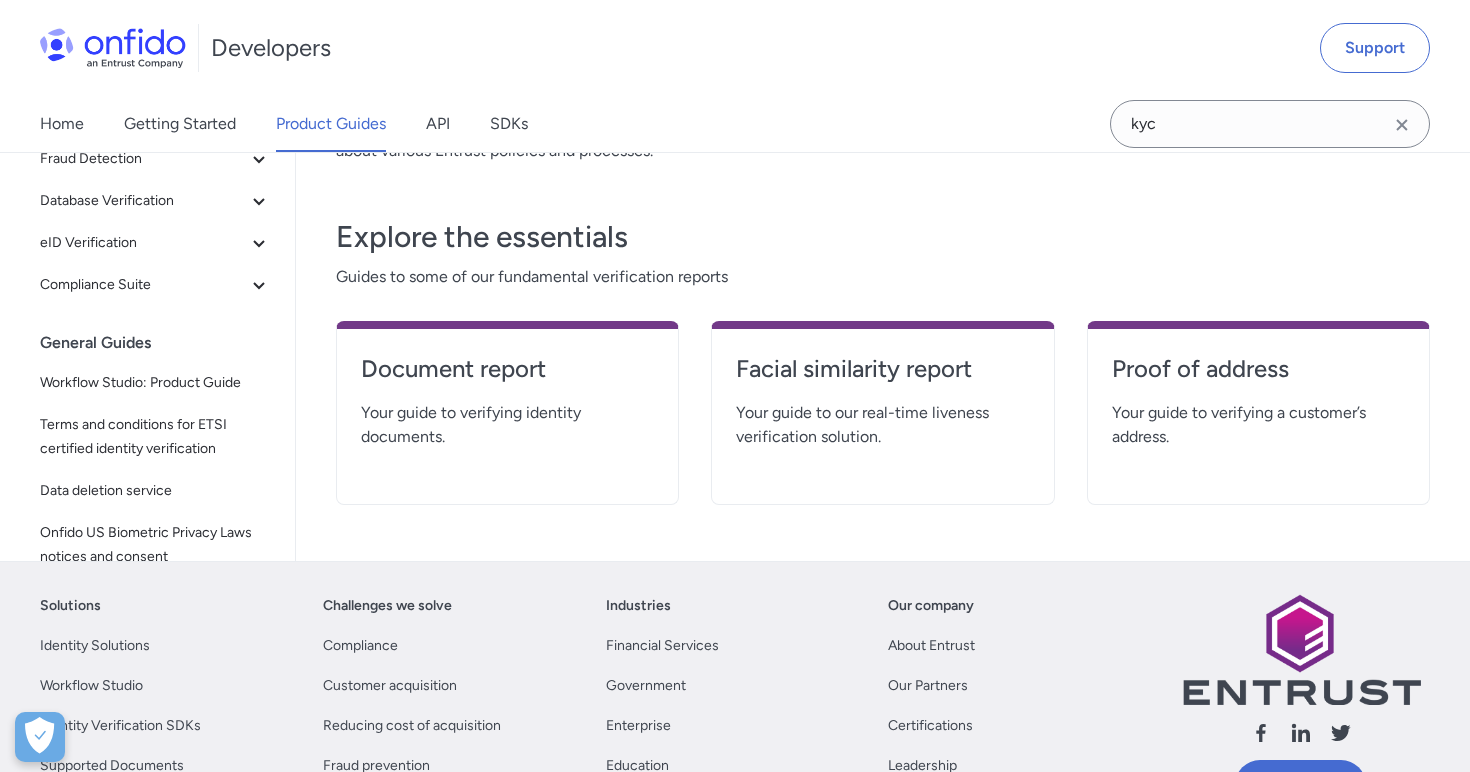scroll, scrollTop: 339, scrollLeft: 0, axis: vertical 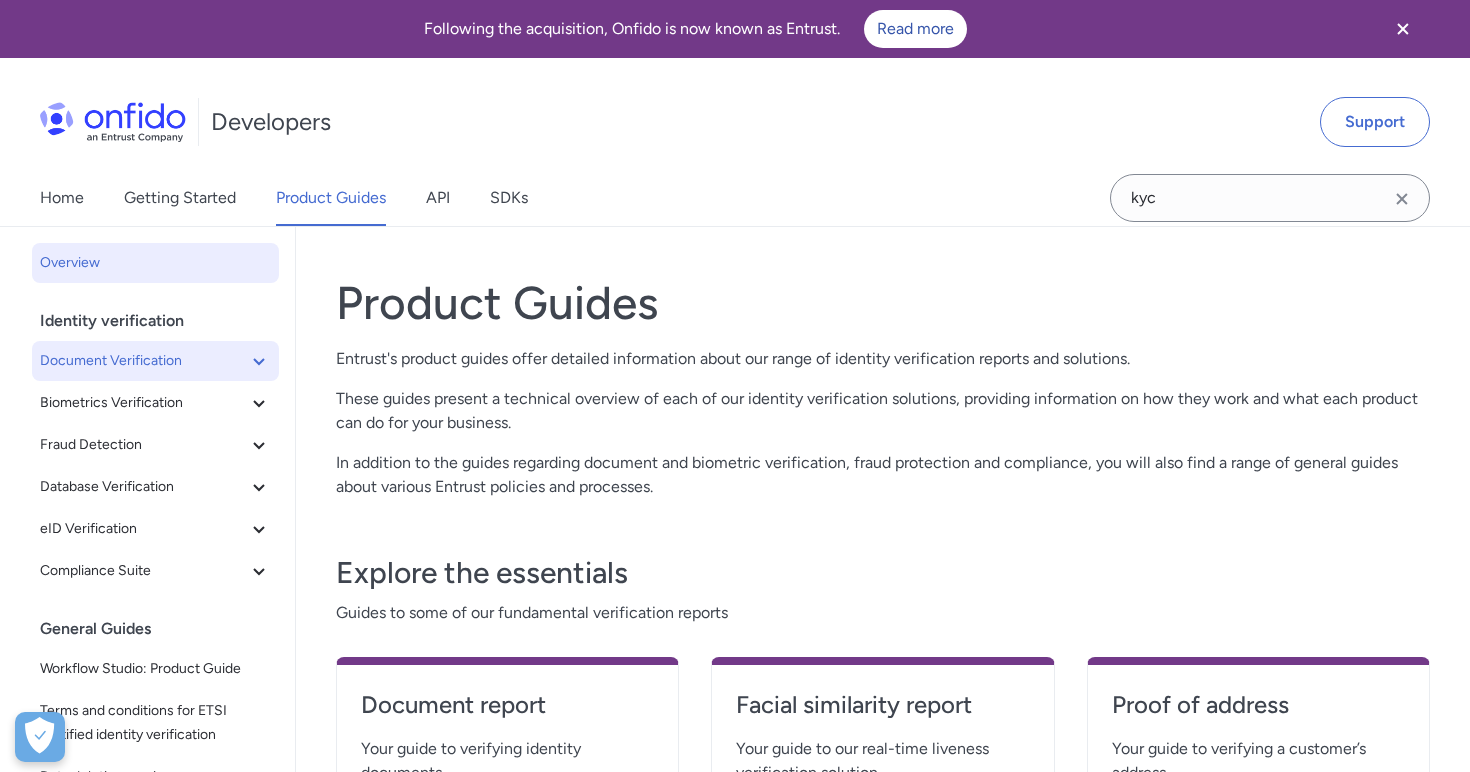 click on "Document Verification" at bounding box center [143, 361] 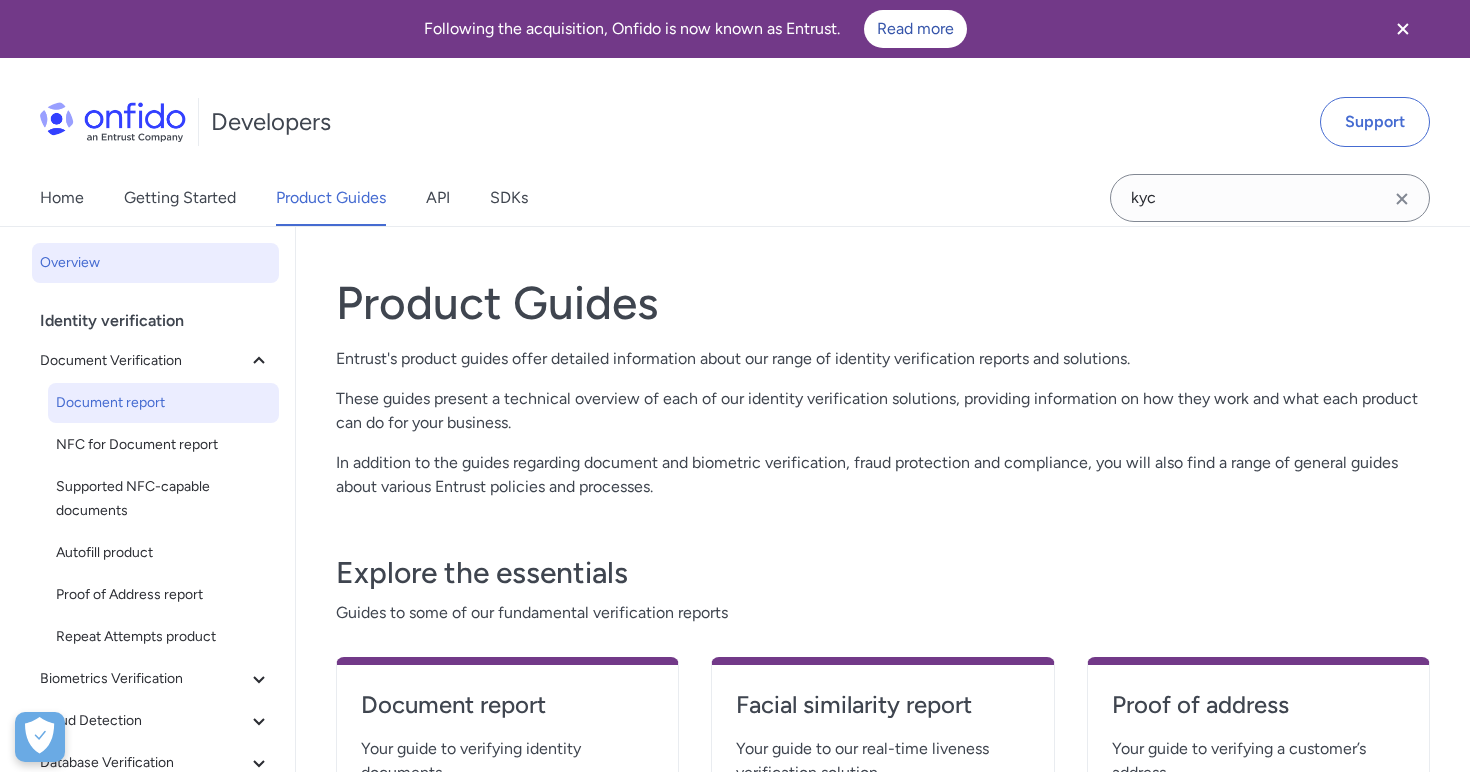 click on "Document report" at bounding box center [163, 403] 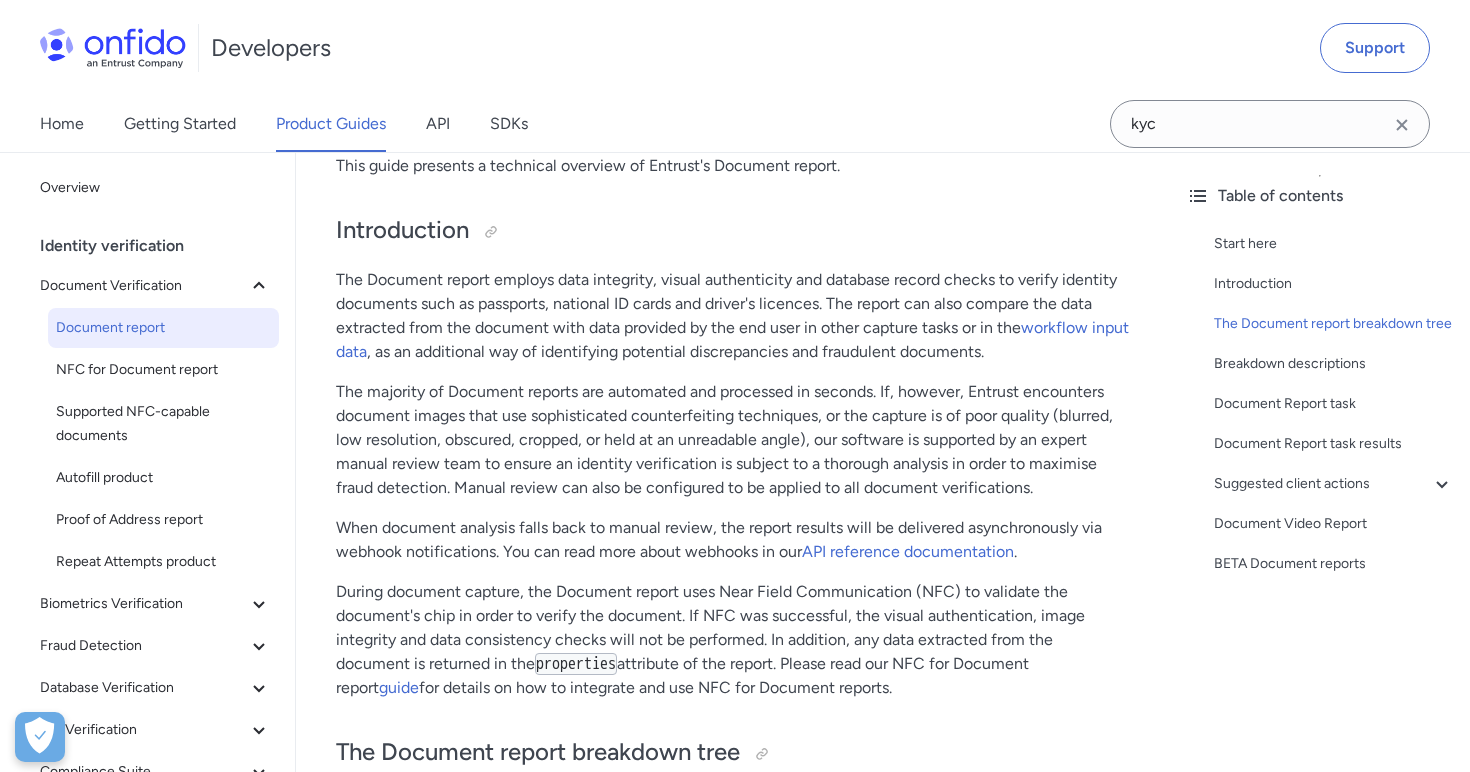 scroll, scrollTop: 0, scrollLeft: 0, axis: both 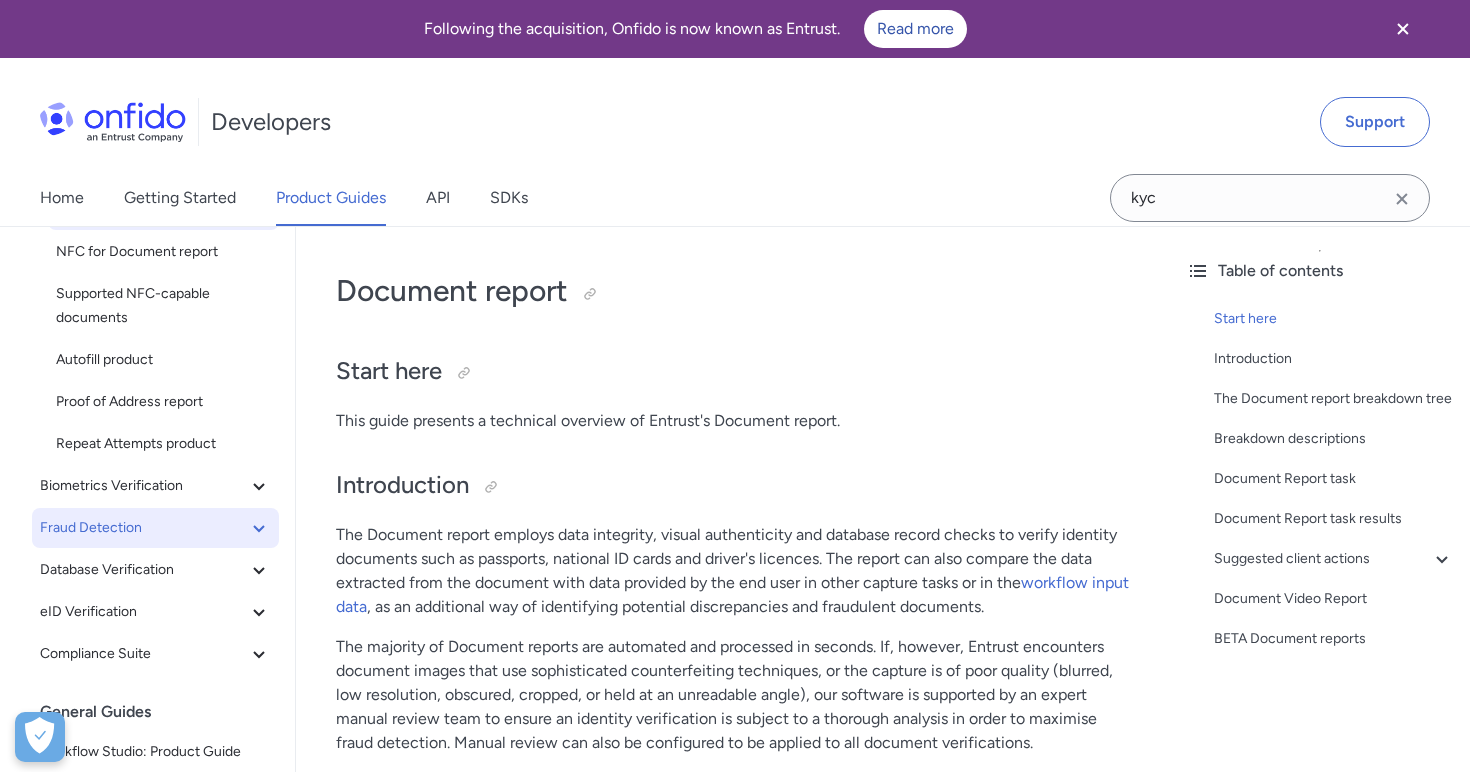 click on "Fraud Detection" at bounding box center [143, 528] 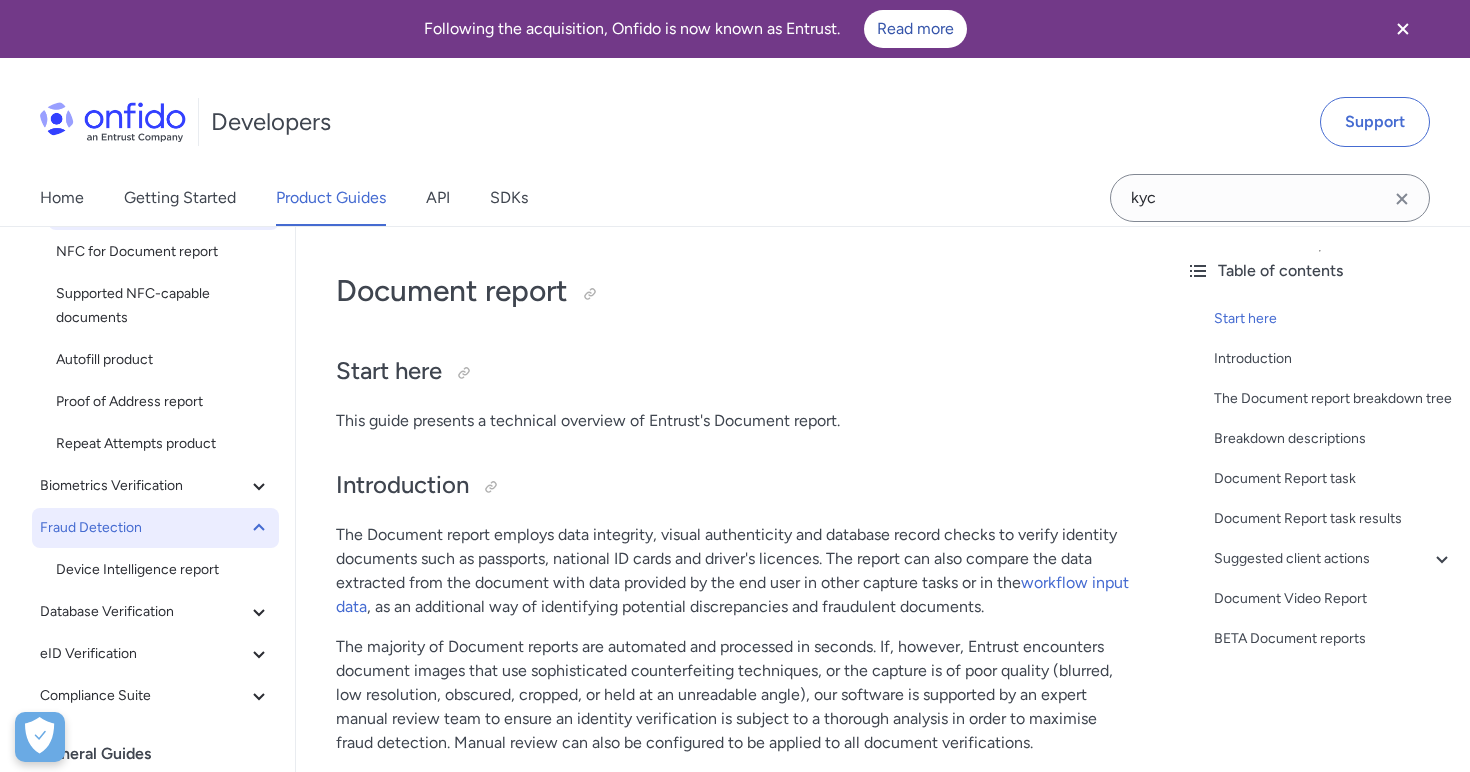 click on "Fraud Detection" at bounding box center (143, 528) 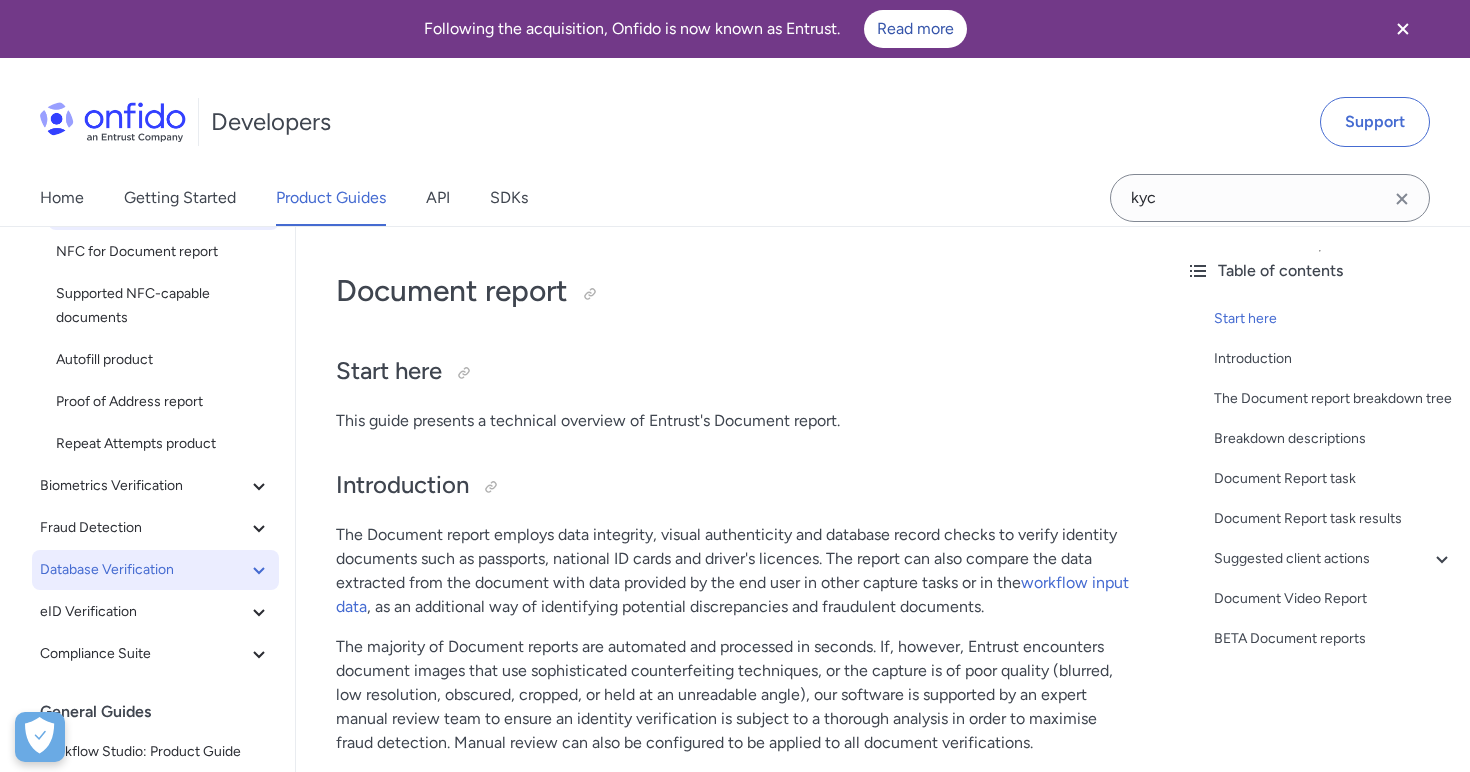 click on "Database Verification" at bounding box center [143, 570] 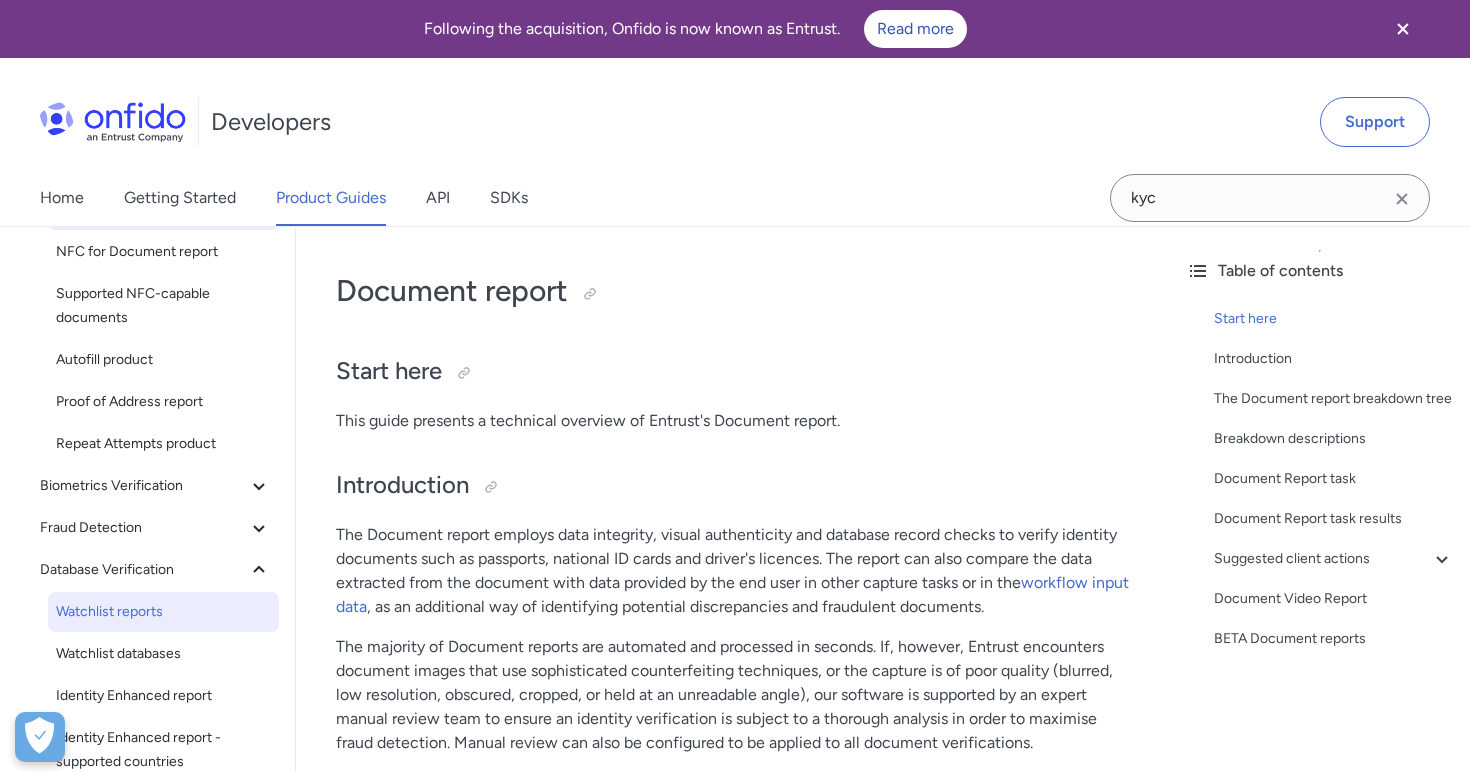 click on "Watchlist reports" at bounding box center [163, 612] 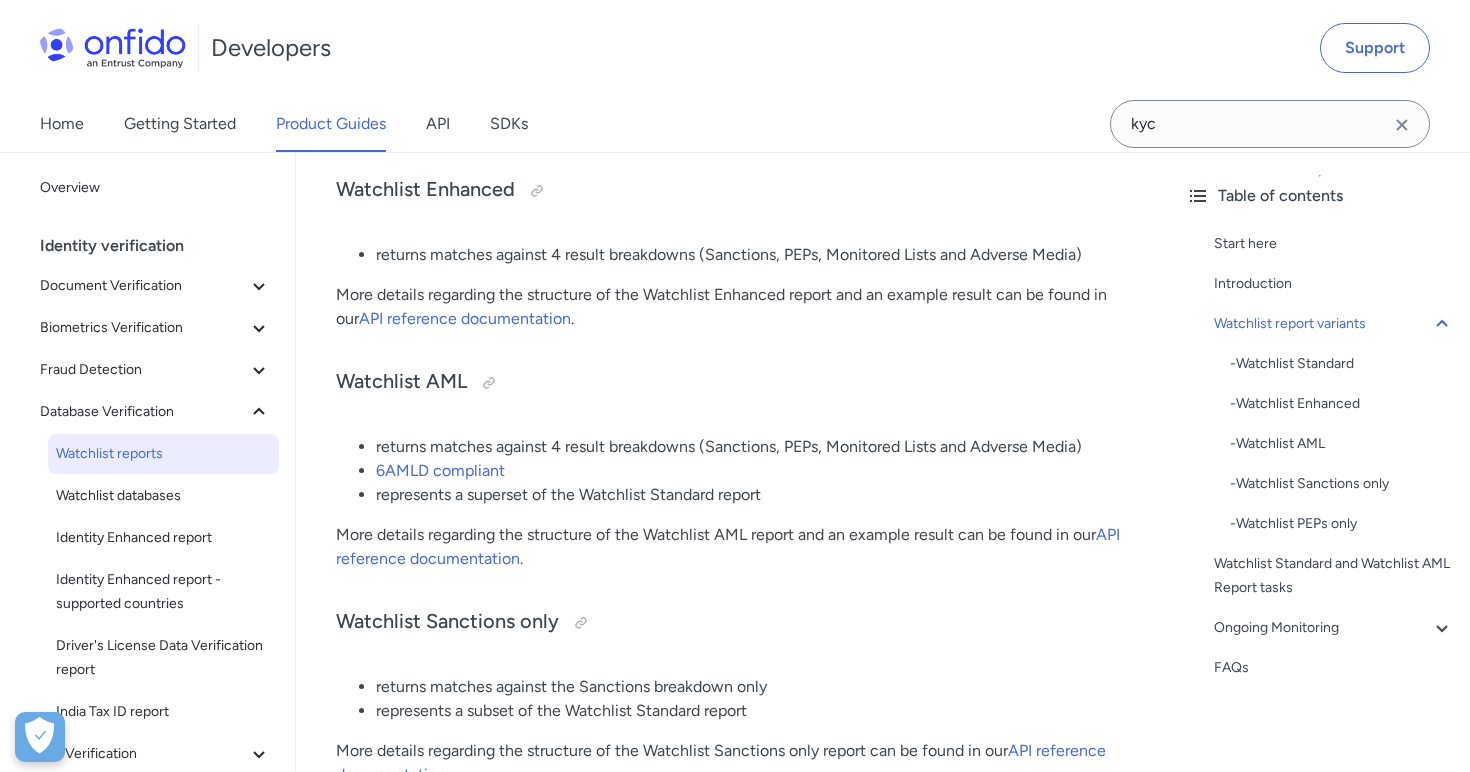 scroll, scrollTop: 1057, scrollLeft: 0, axis: vertical 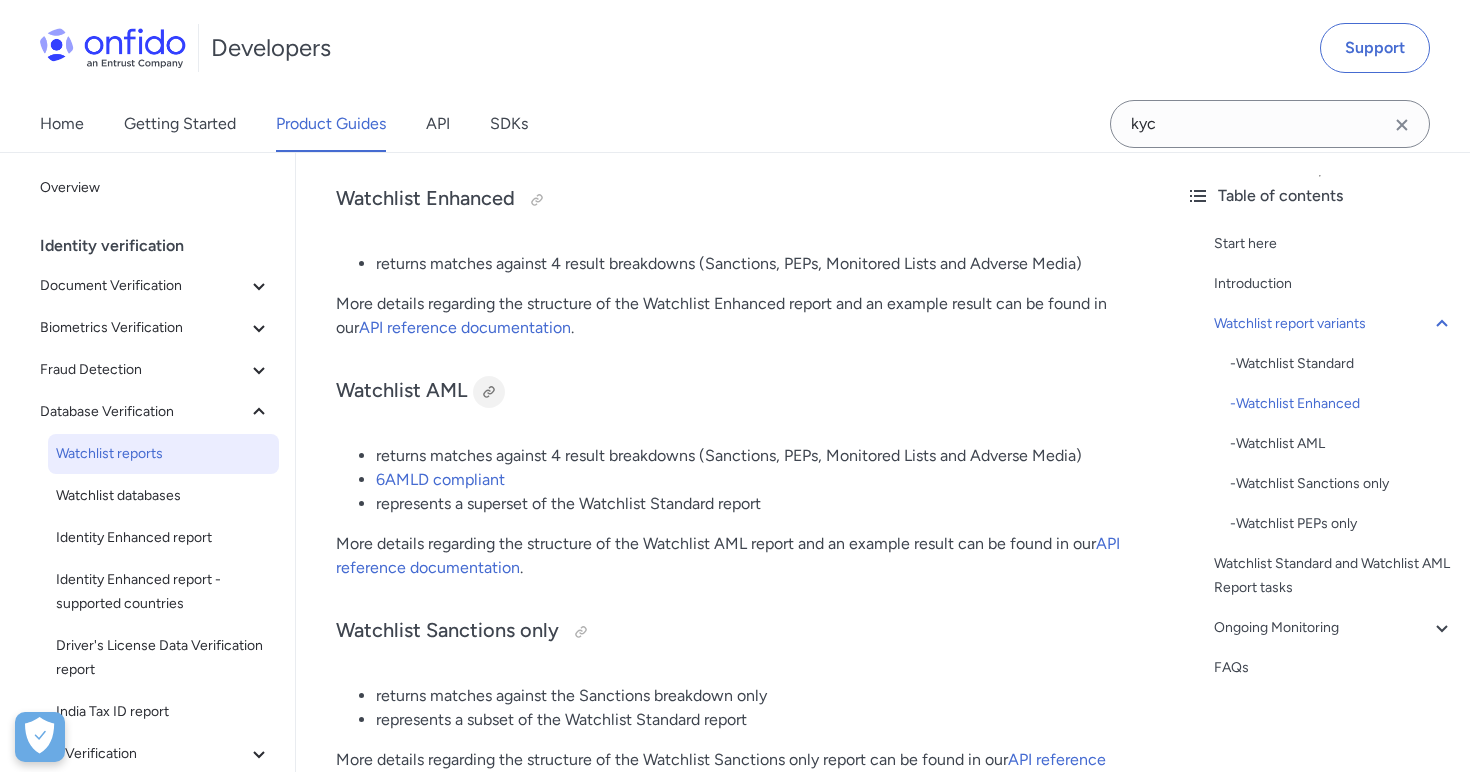 click at bounding box center (489, 392) 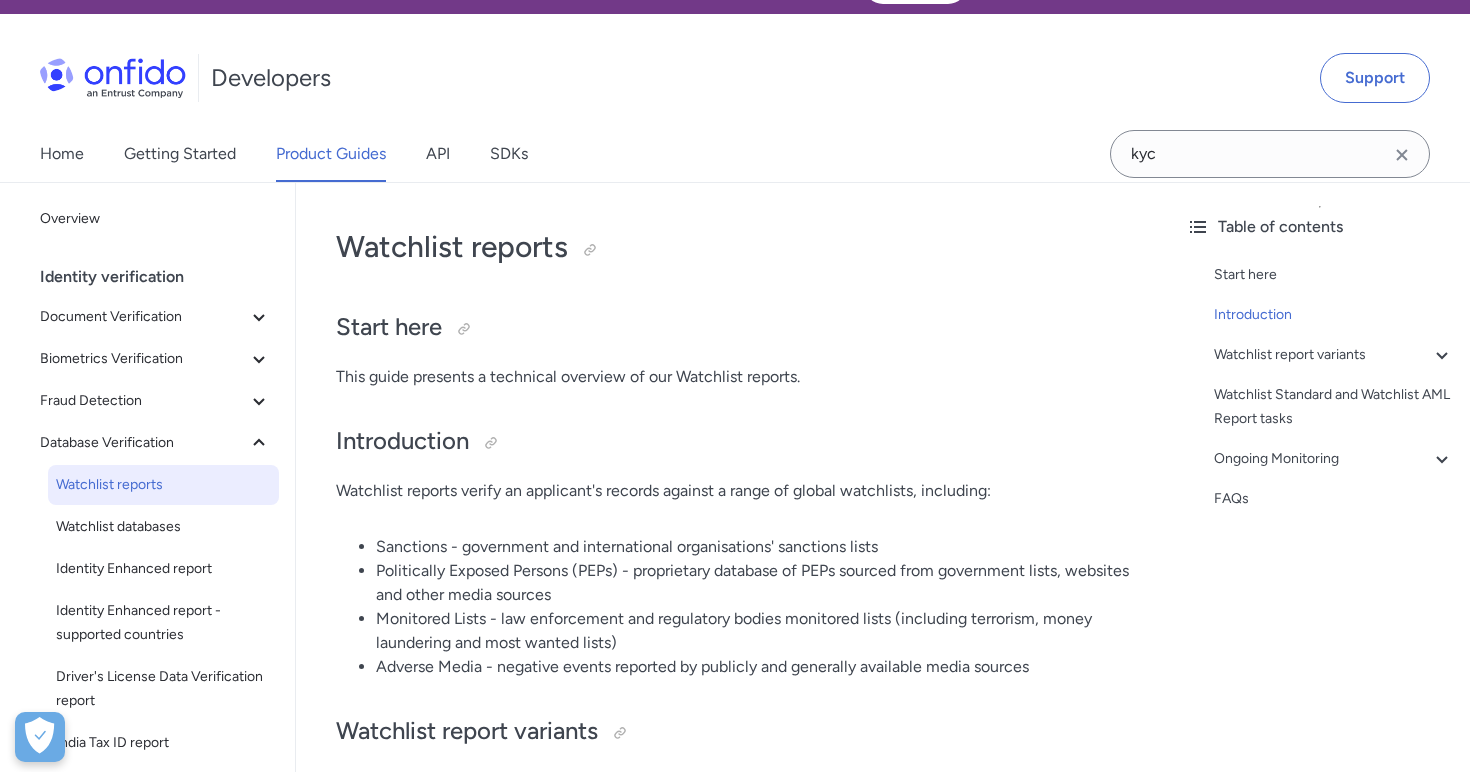 scroll, scrollTop: 30, scrollLeft: 0, axis: vertical 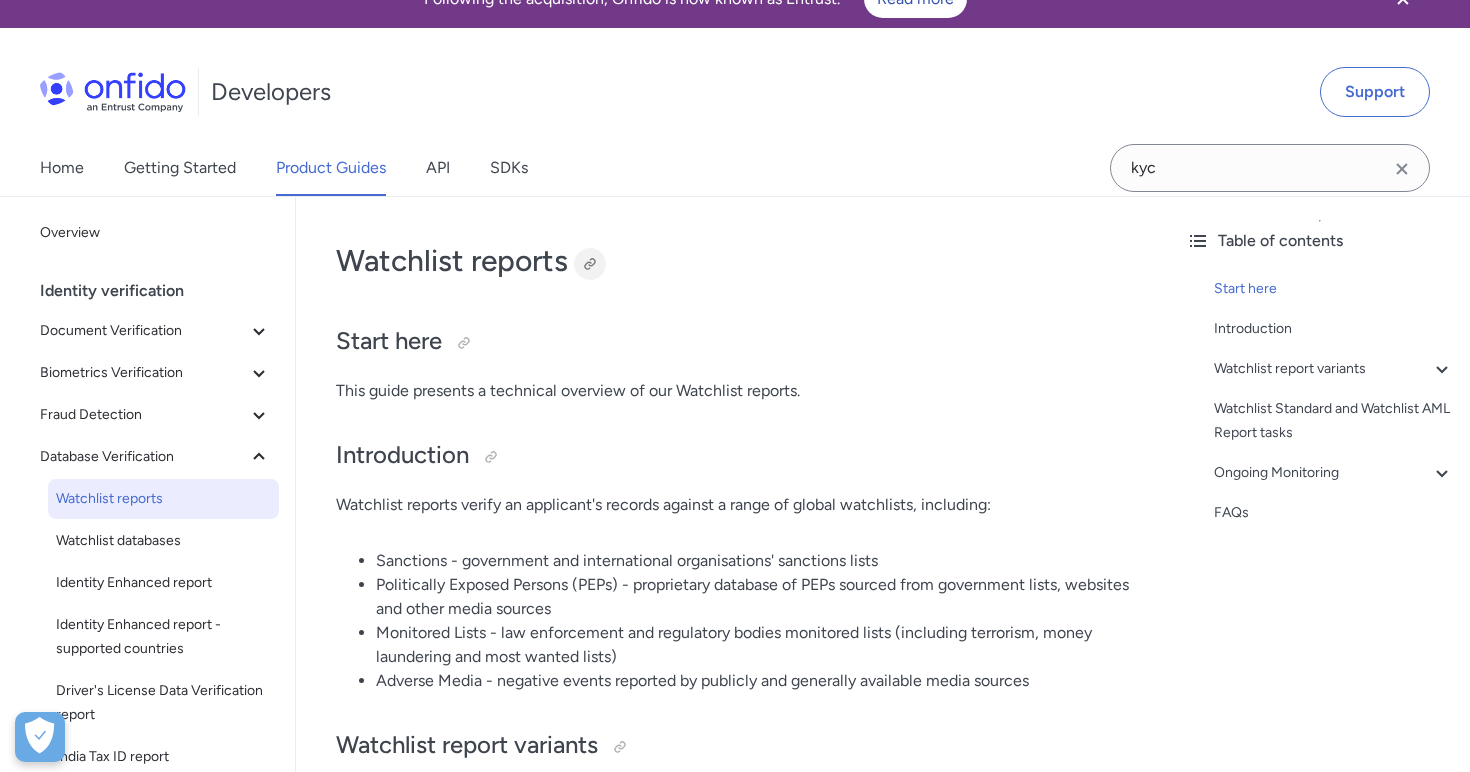 click at bounding box center (590, 264) 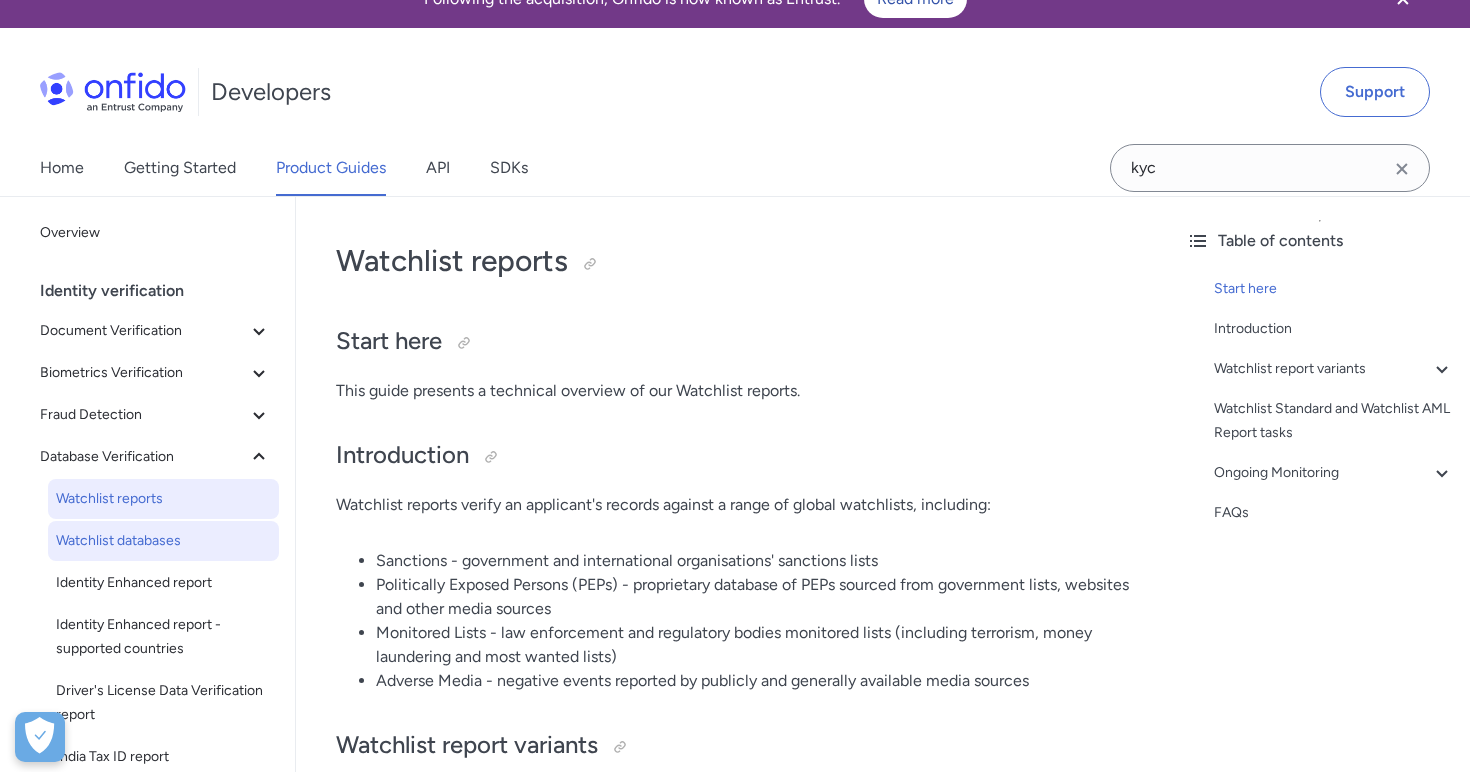 click on "Watchlist databases" at bounding box center [163, 541] 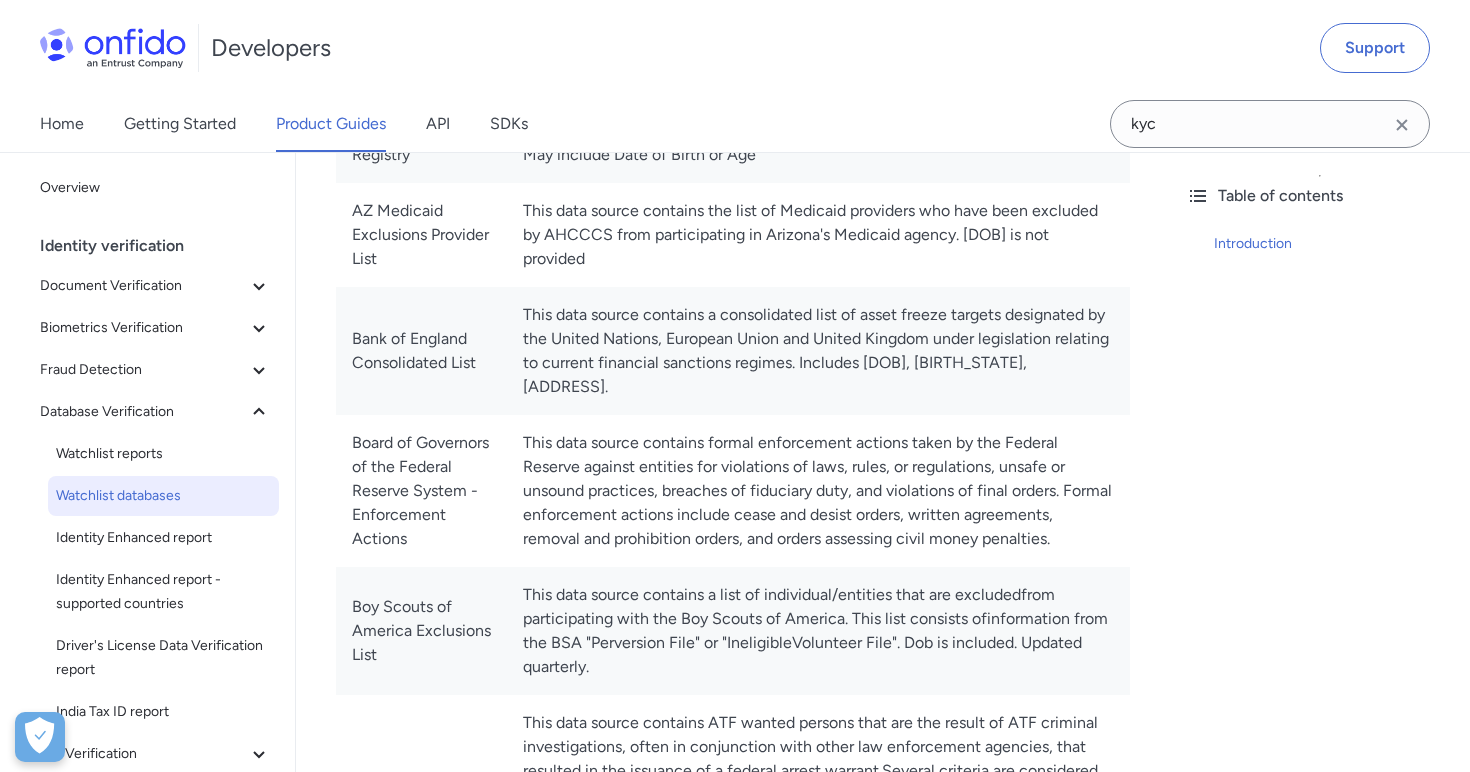 scroll, scrollTop: 0, scrollLeft: 0, axis: both 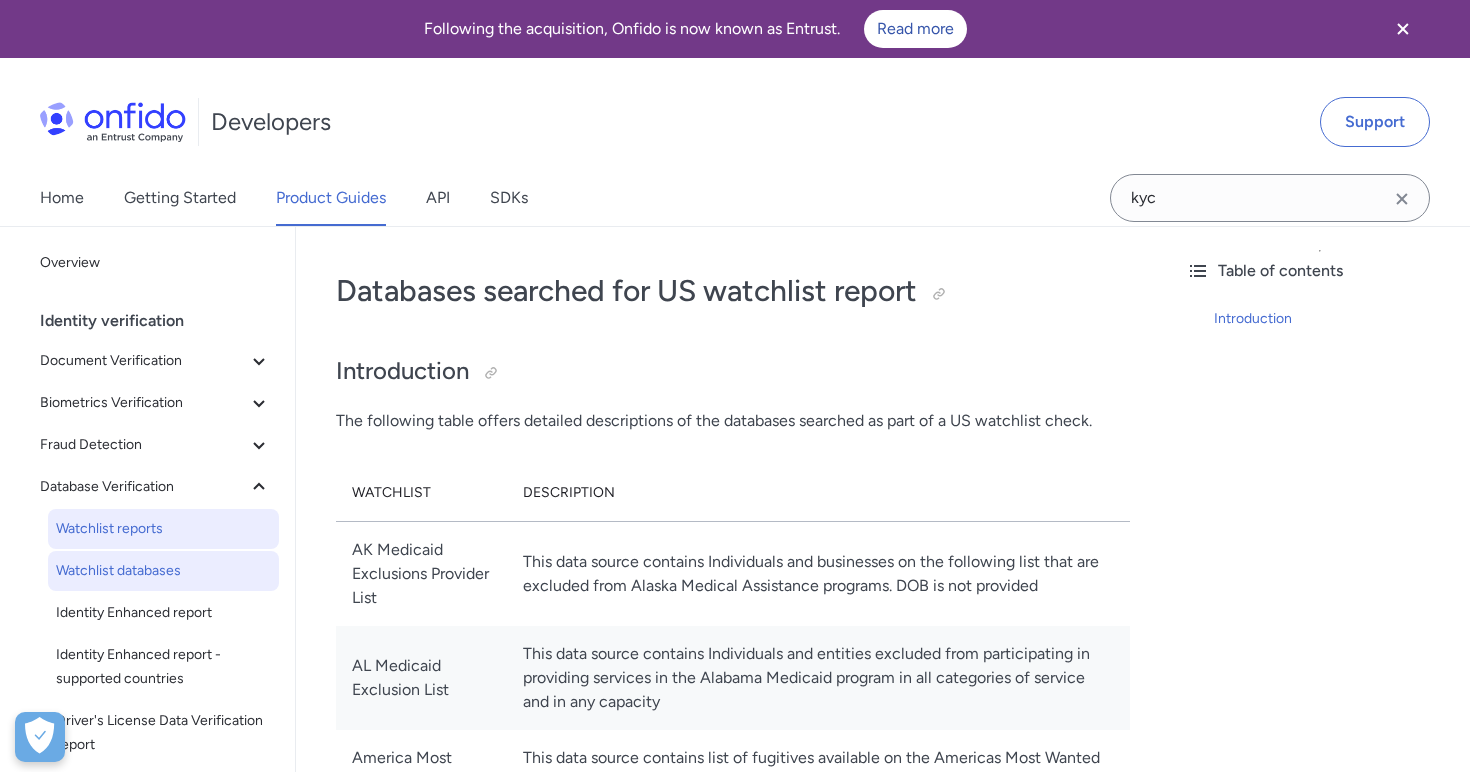 click on "Watchlist reports" at bounding box center (163, 529) 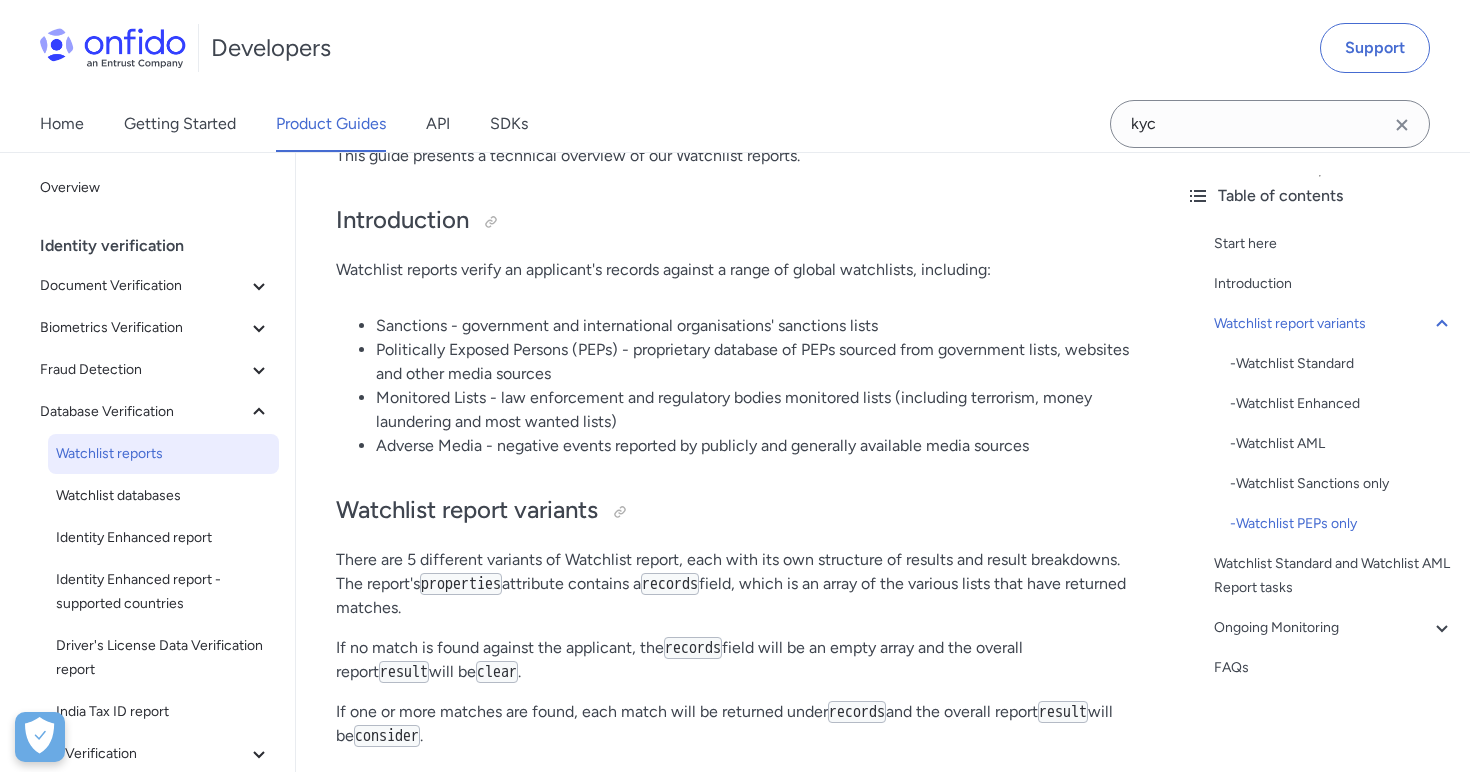 scroll, scrollTop: 0, scrollLeft: 0, axis: both 